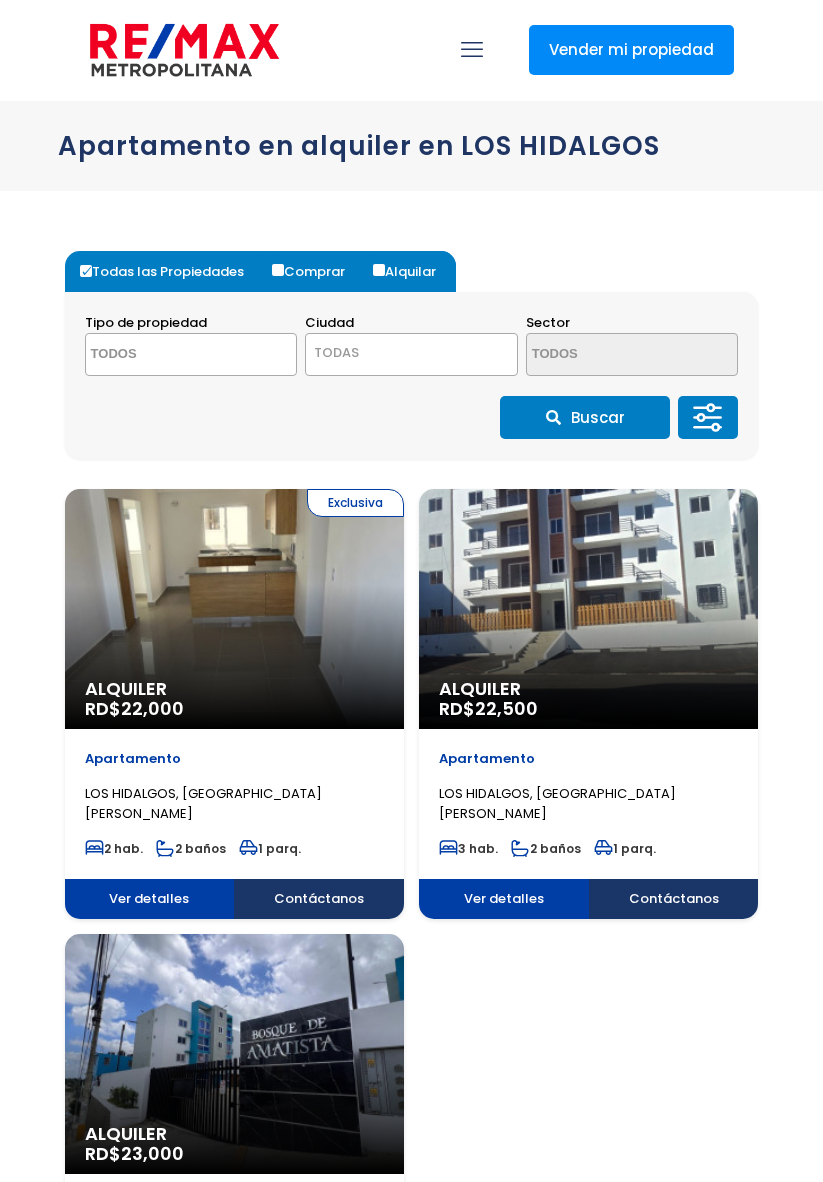 select 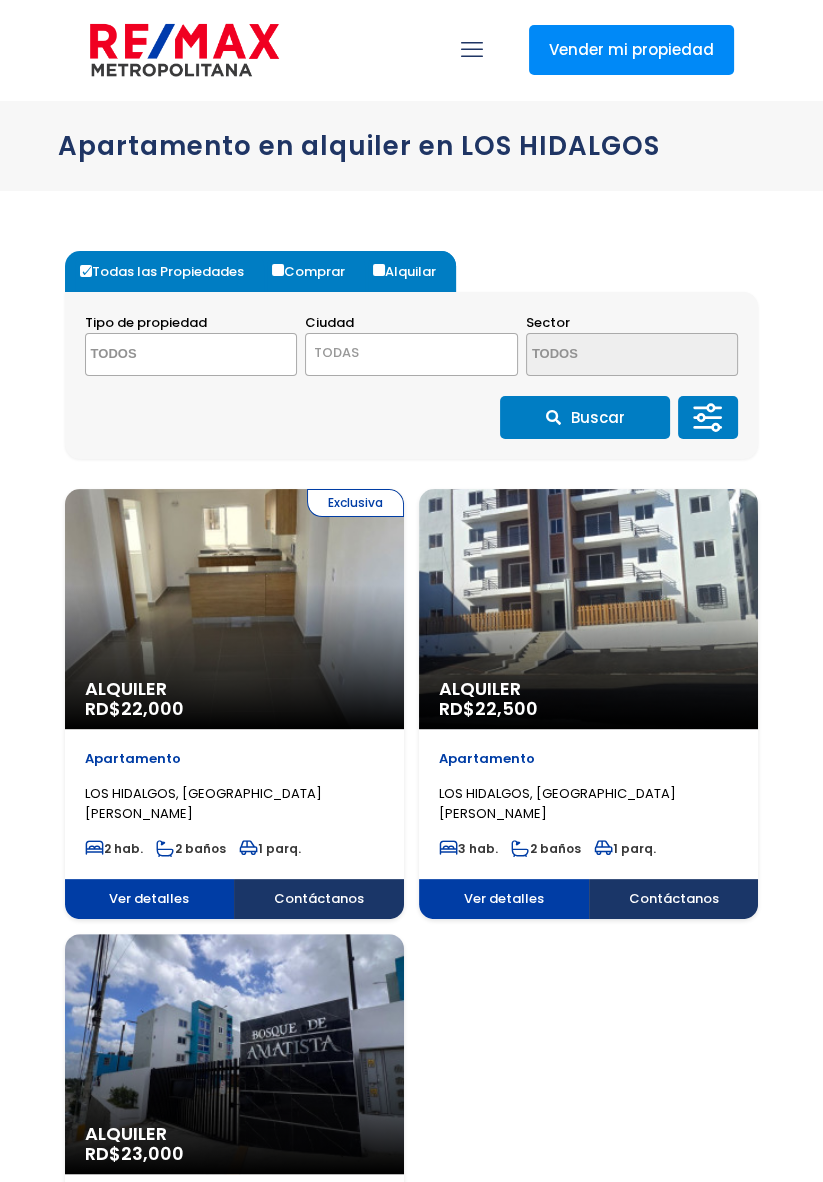 scroll, scrollTop: 0, scrollLeft: 0, axis: both 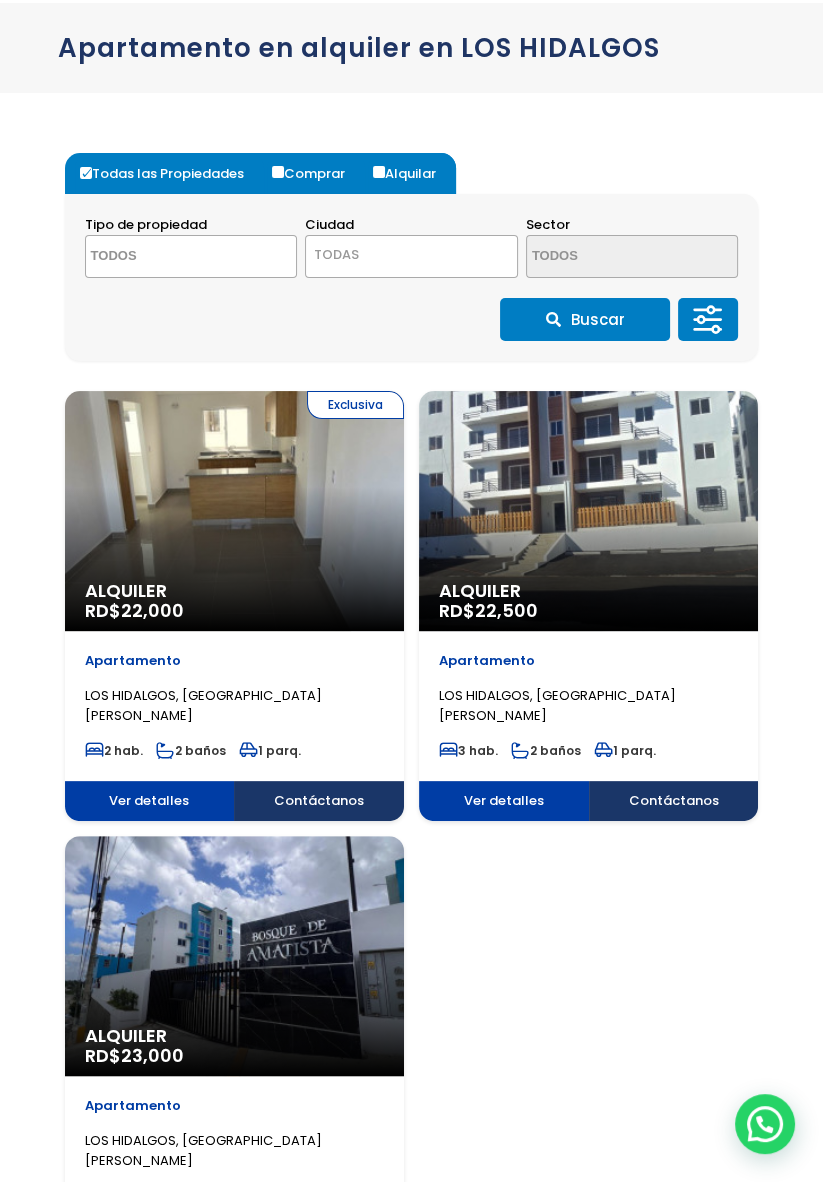 click on "Alquiler
RD$  23,000" at bounding box center (234, 511) 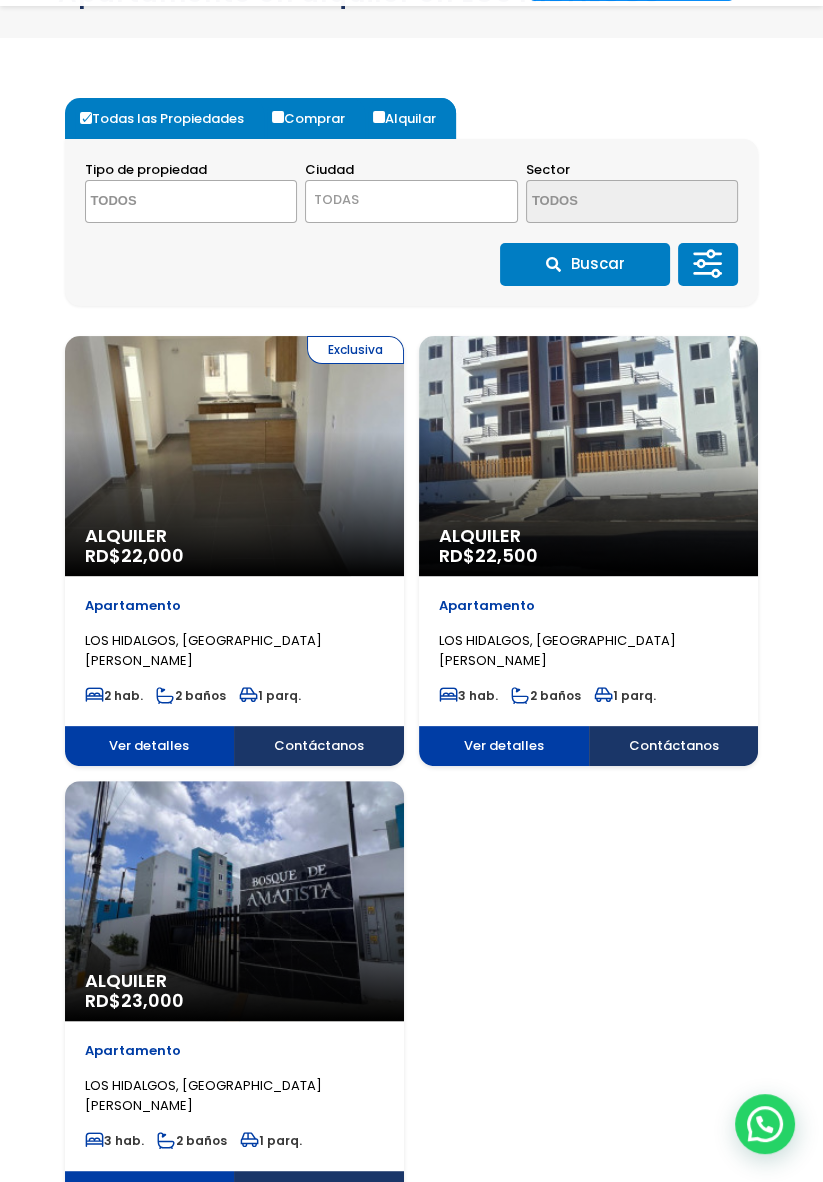 scroll, scrollTop: 194, scrollLeft: 0, axis: vertical 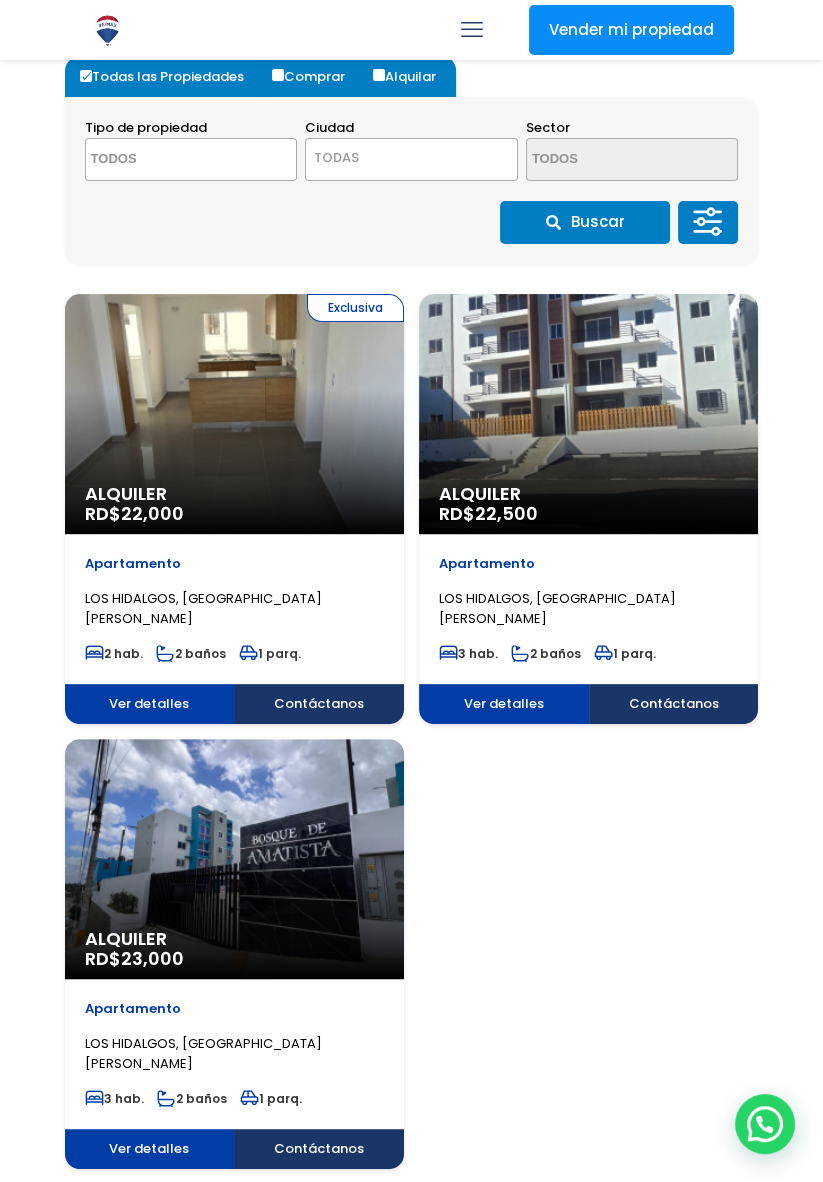 click on "Alquiler
RD$  22,500" at bounding box center (234, 414) 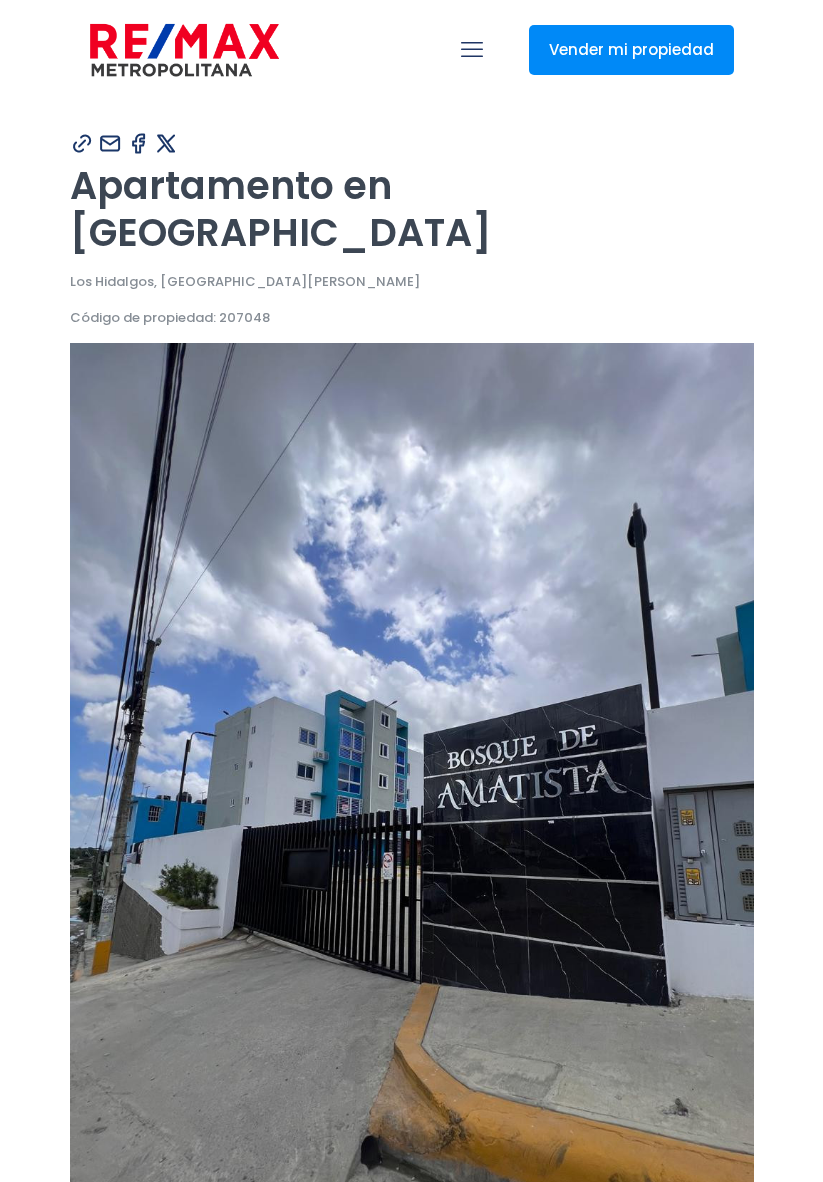 scroll, scrollTop: 0, scrollLeft: 0, axis: both 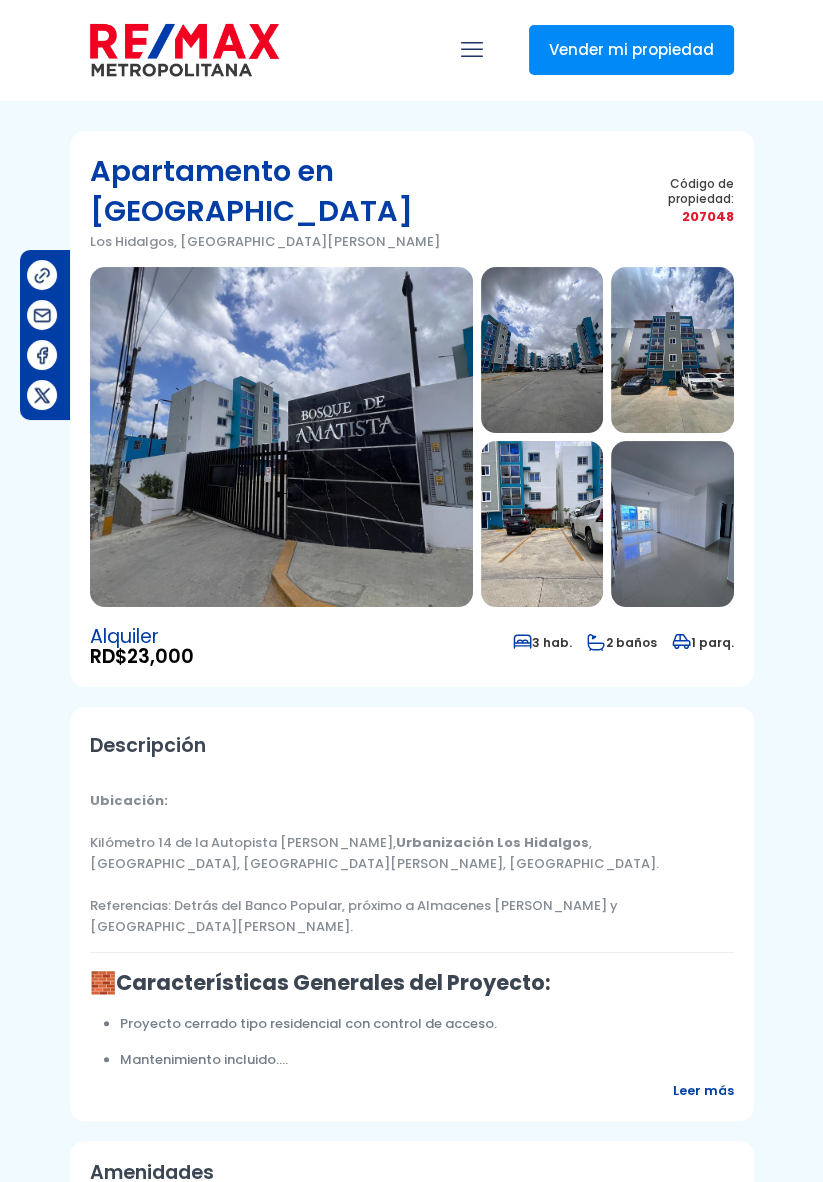 select on "DO" 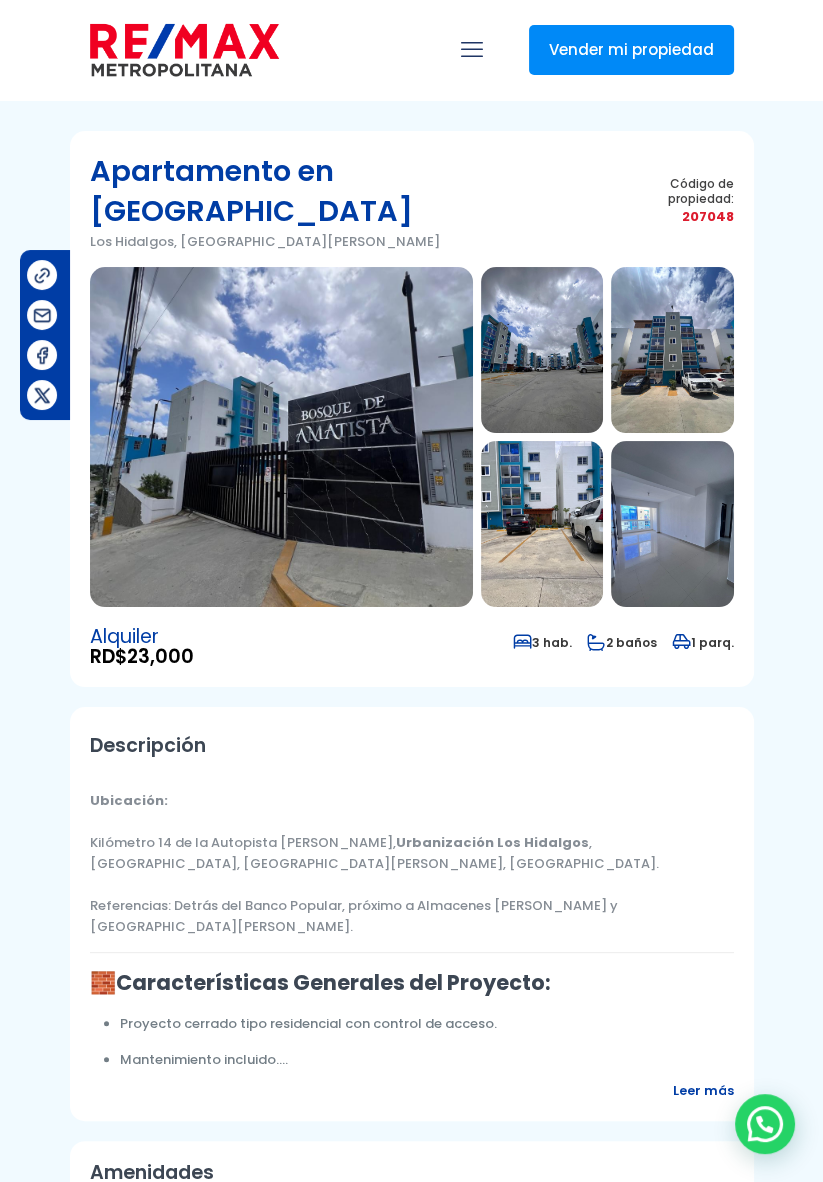 click at bounding box center [542, 524] 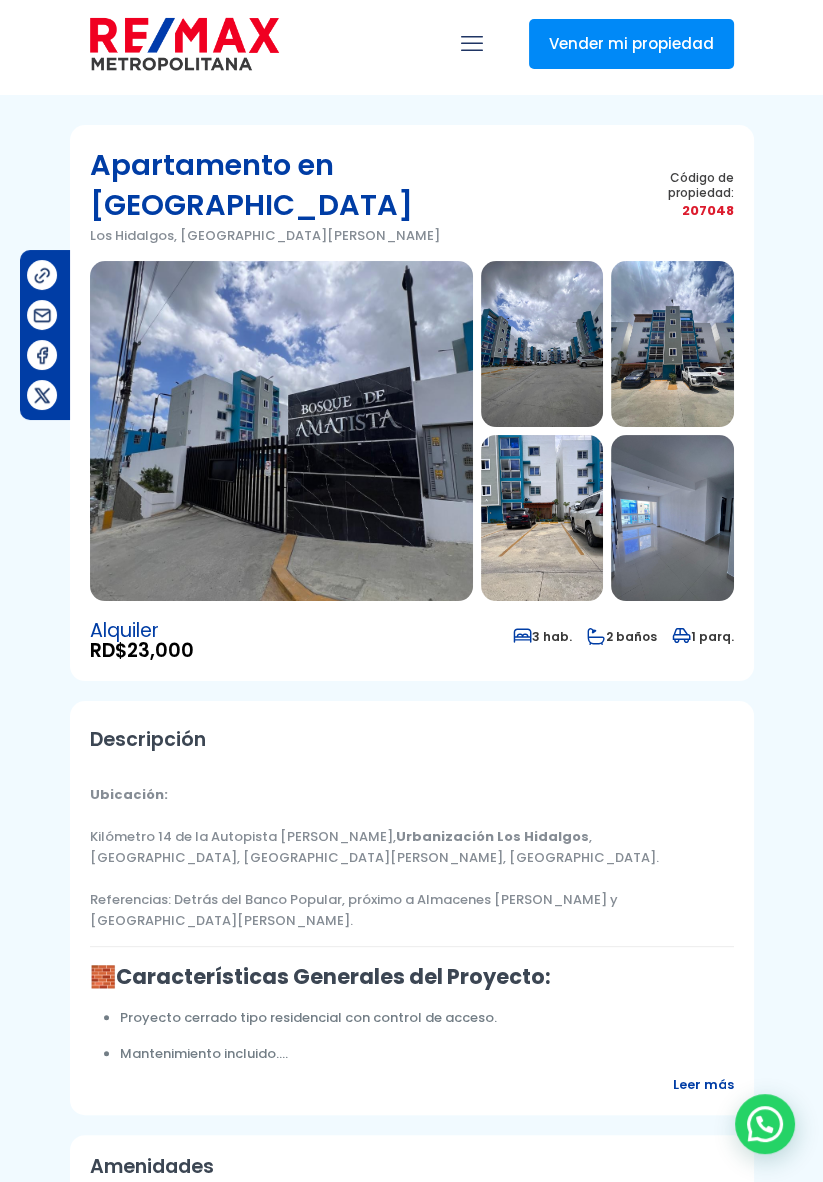 scroll, scrollTop: 4, scrollLeft: 0, axis: vertical 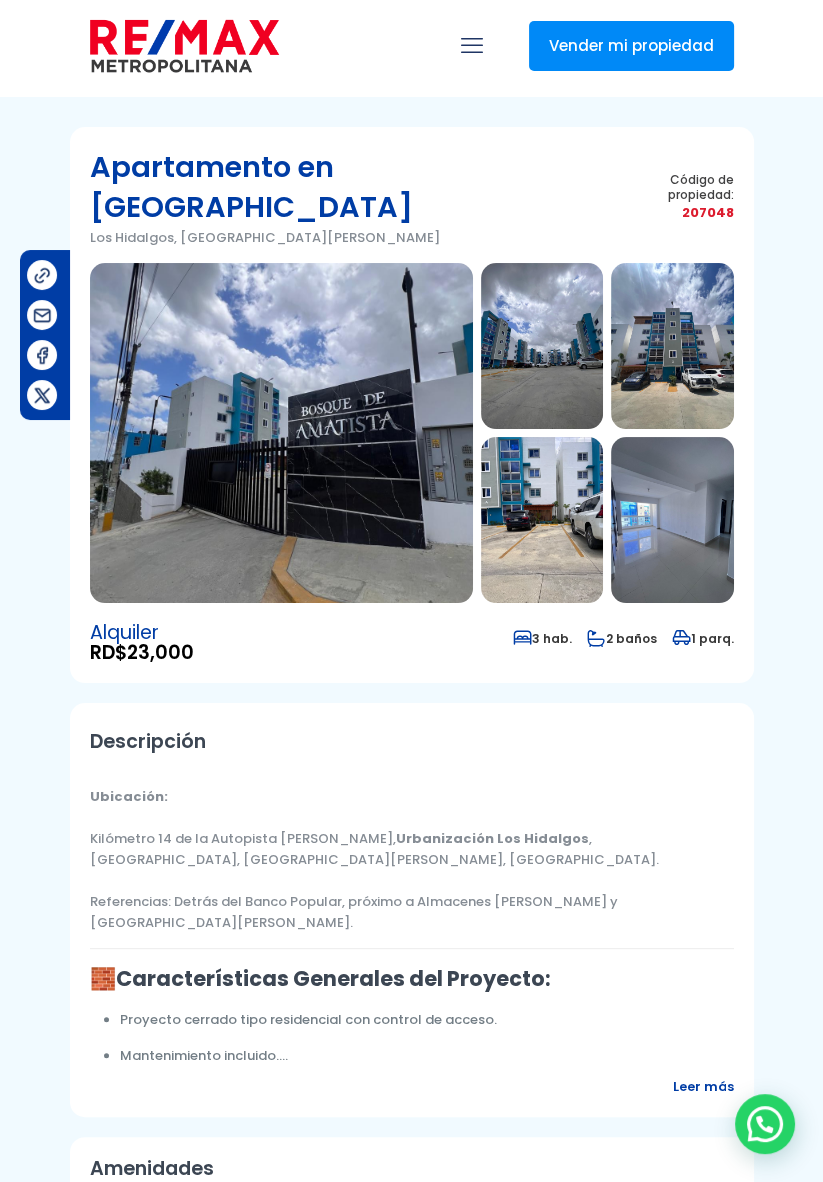 click on "Leer más" at bounding box center (703, 1086) 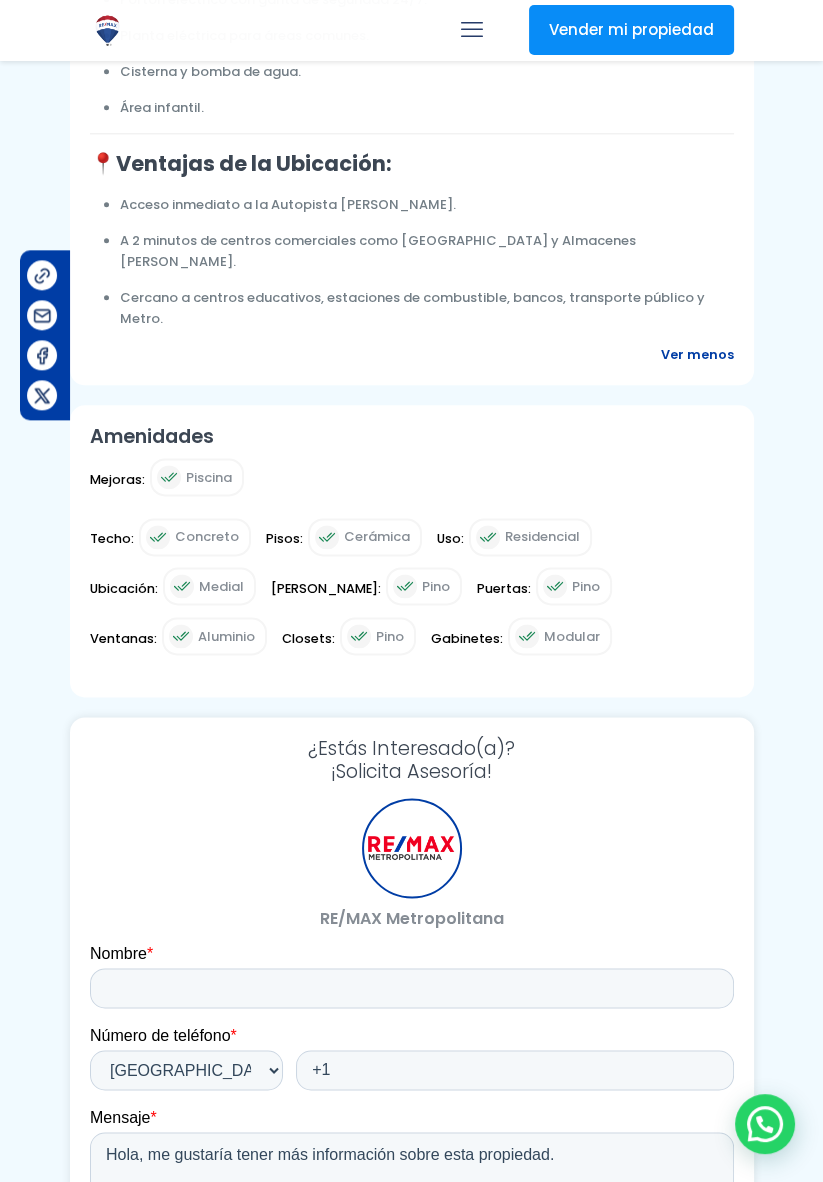 scroll, scrollTop: 1741, scrollLeft: 0, axis: vertical 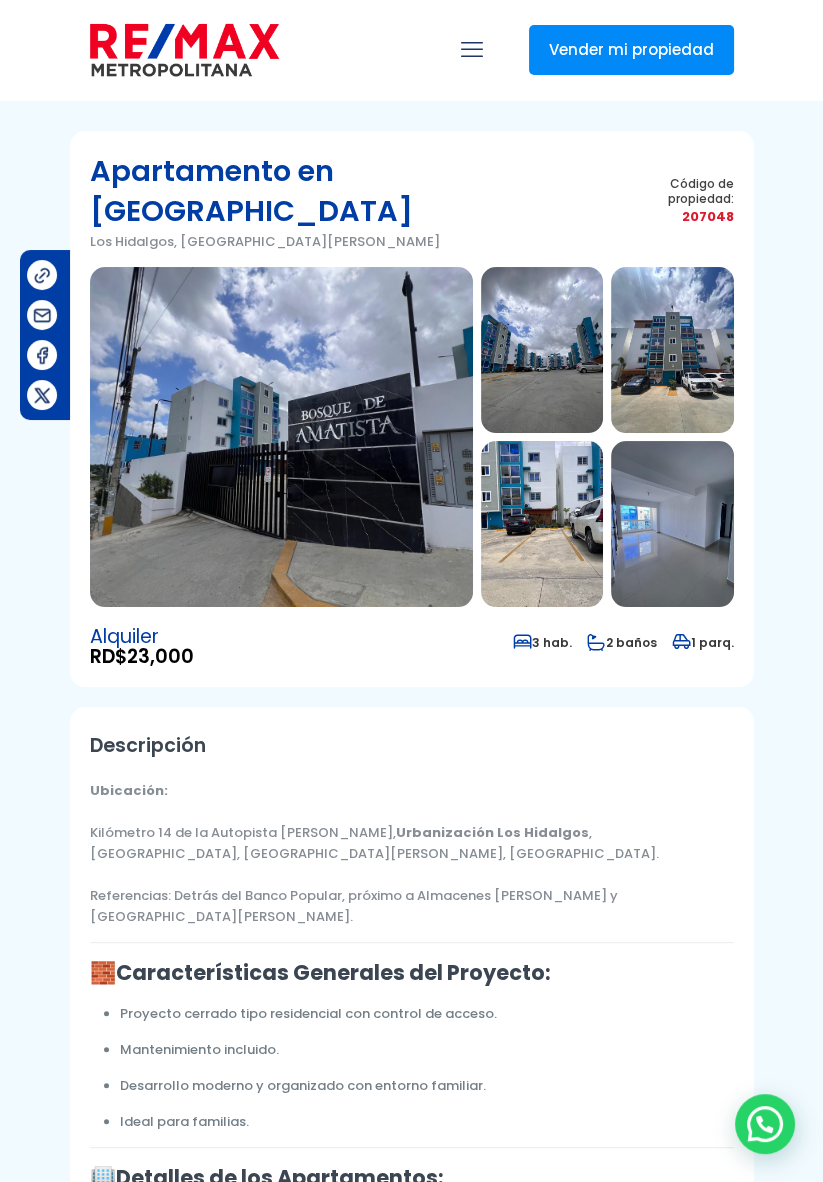 type on "Hola, me gustaría tener más información sobre esta propiedad. '" 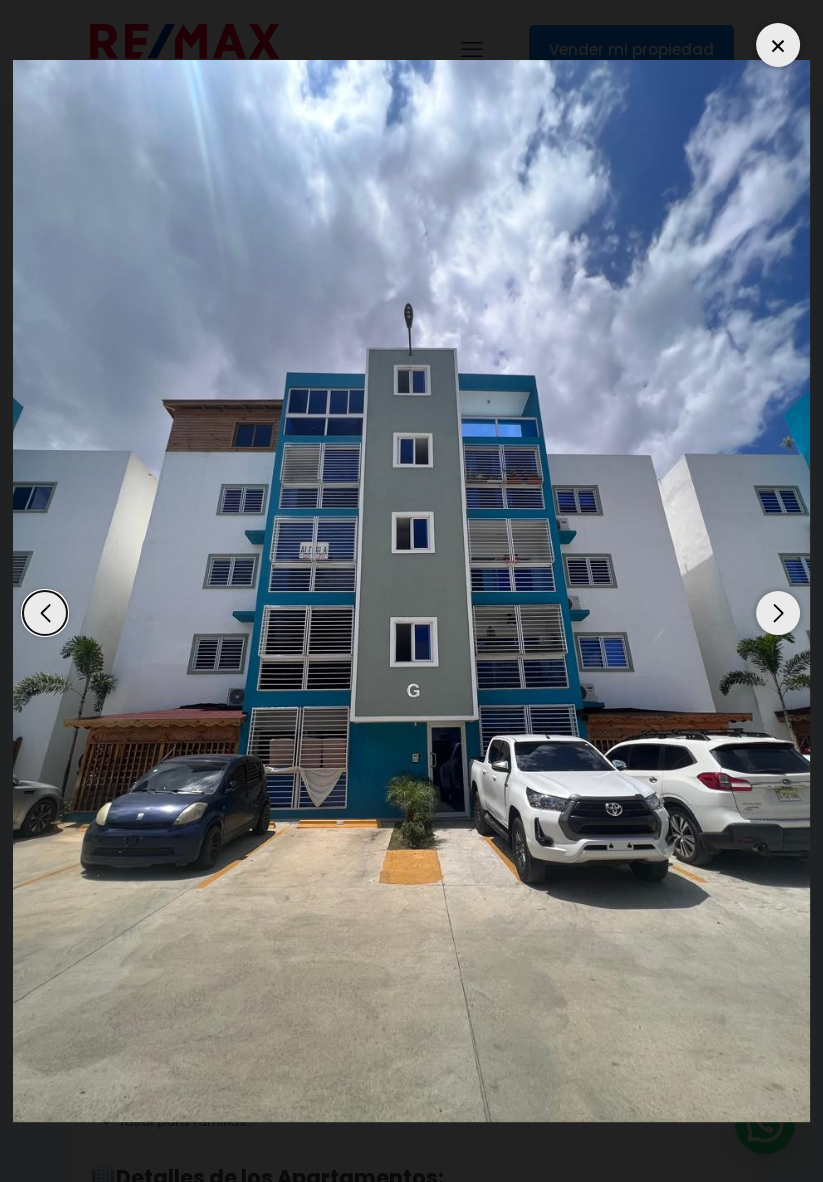 click at bounding box center [778, 613] 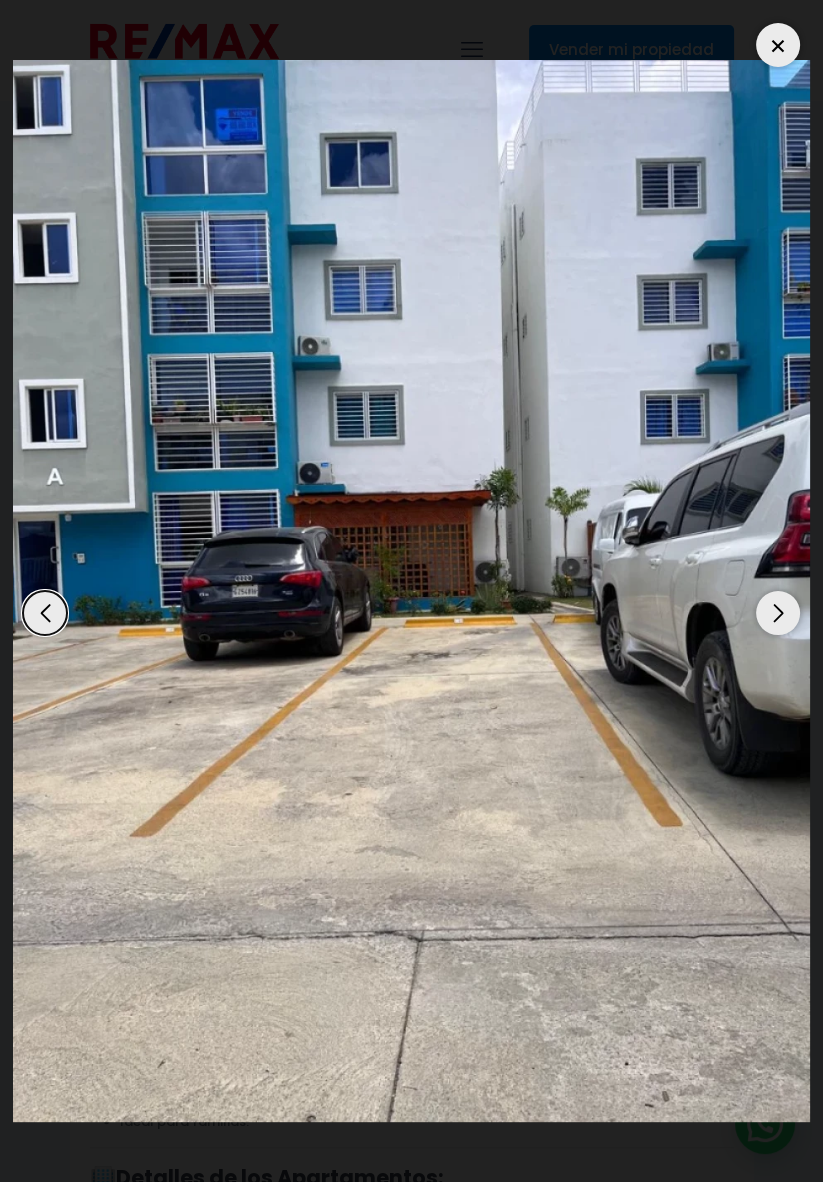 click at bounding box center (778, 613) 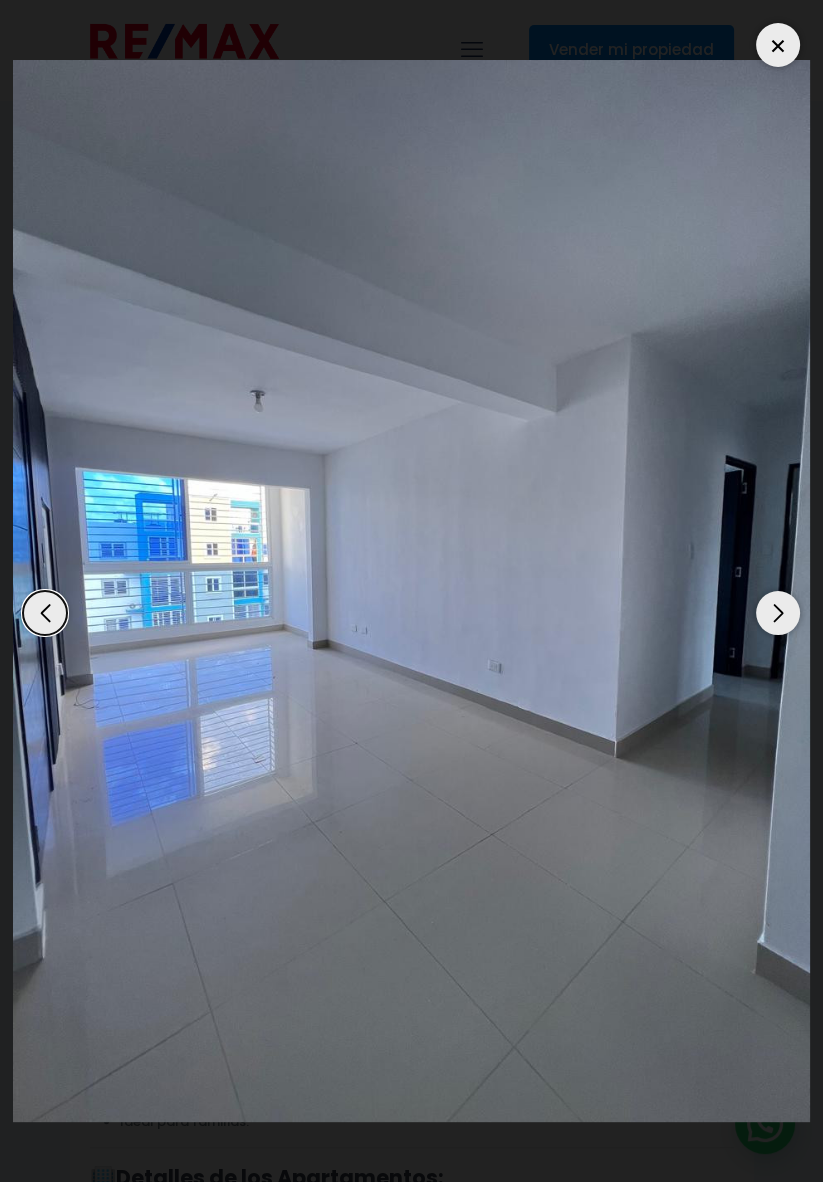 click at bounding box center [778, 613] 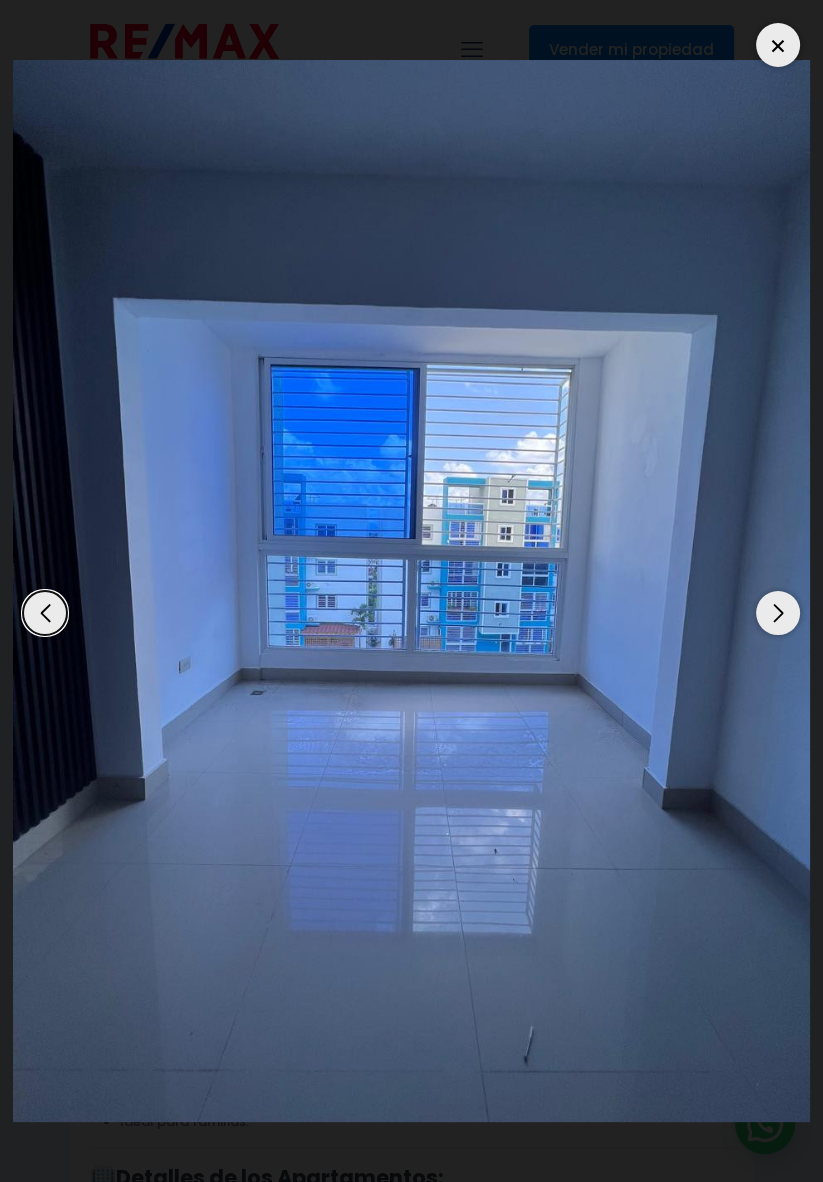 click at bounding box center [778, 613] 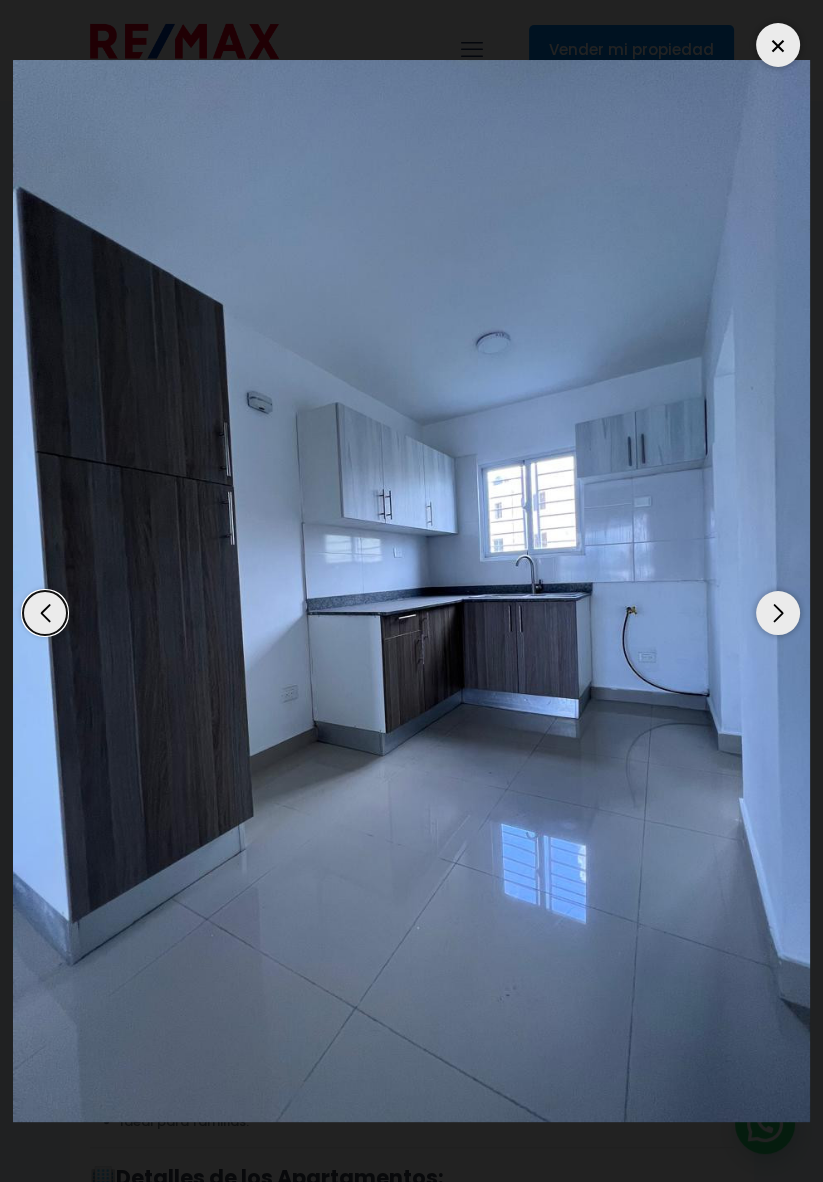 click at bounding box center (778, 613) 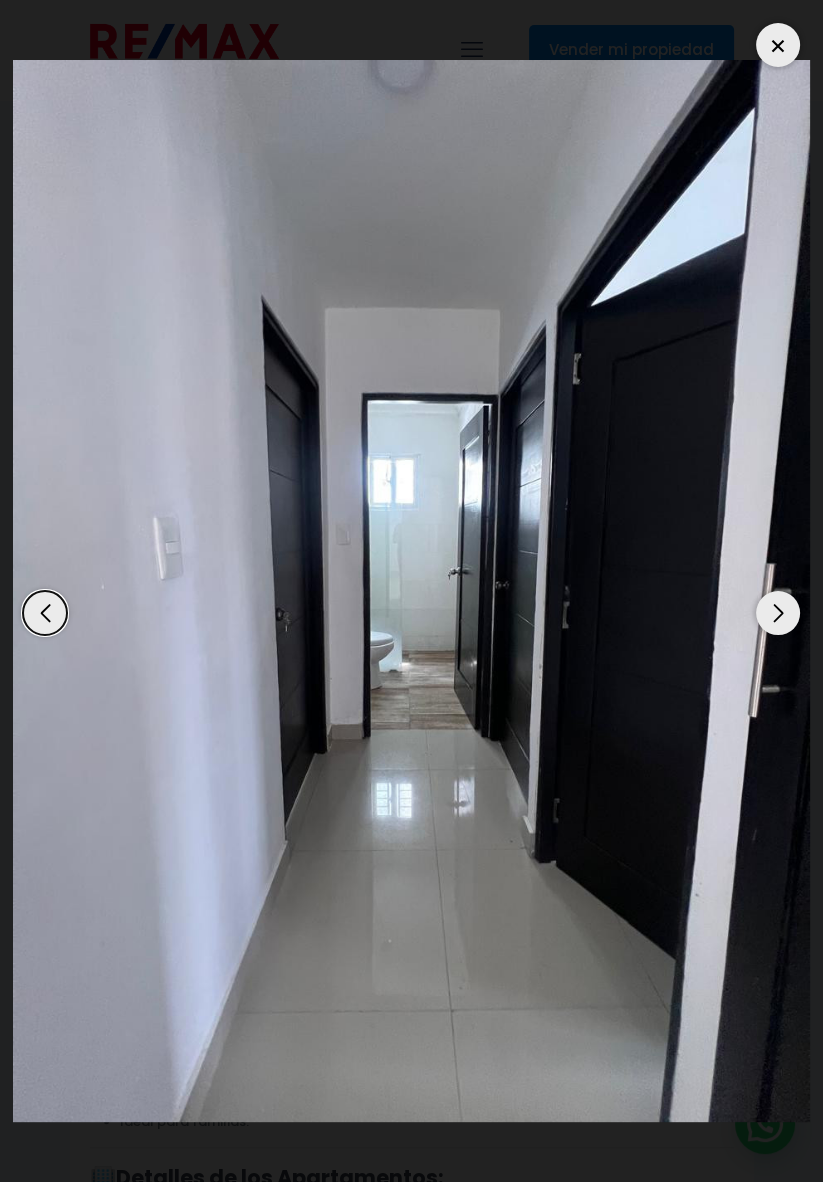 click at bounding box center [778, 613] 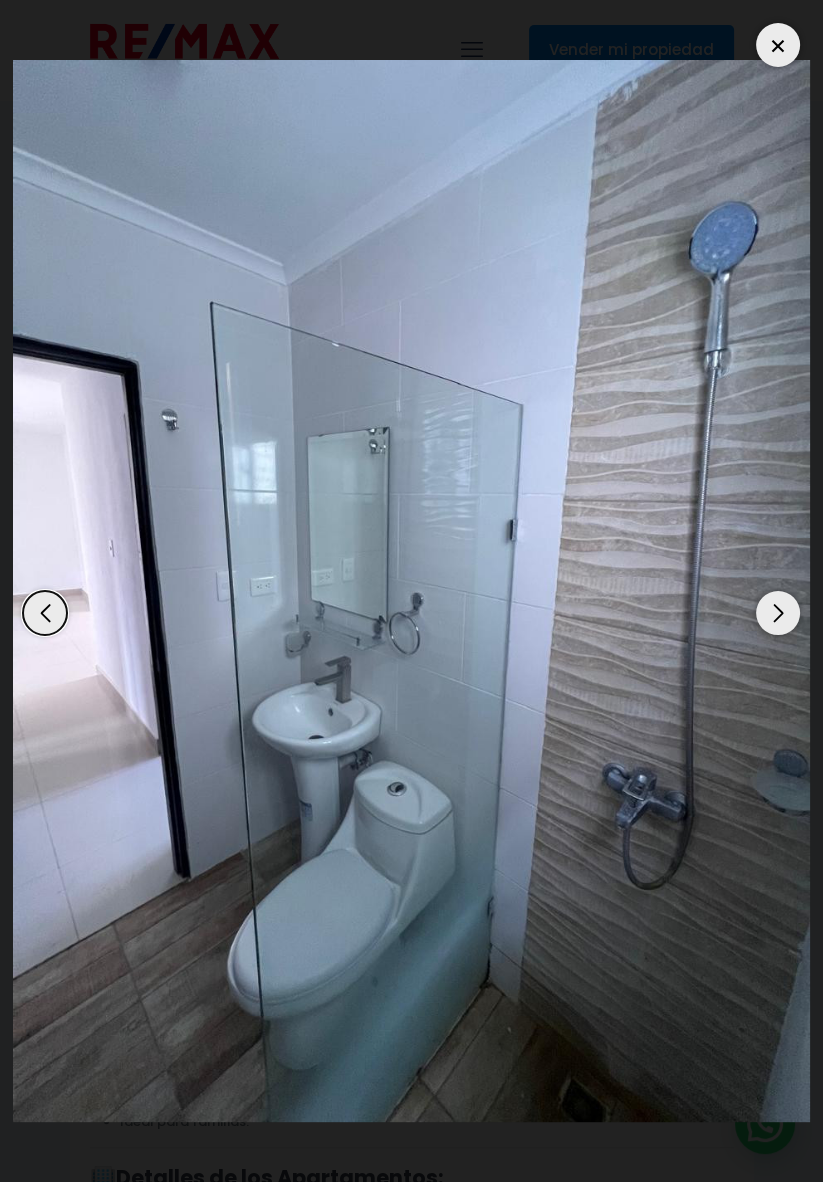 click at bounding box center [411, 591] 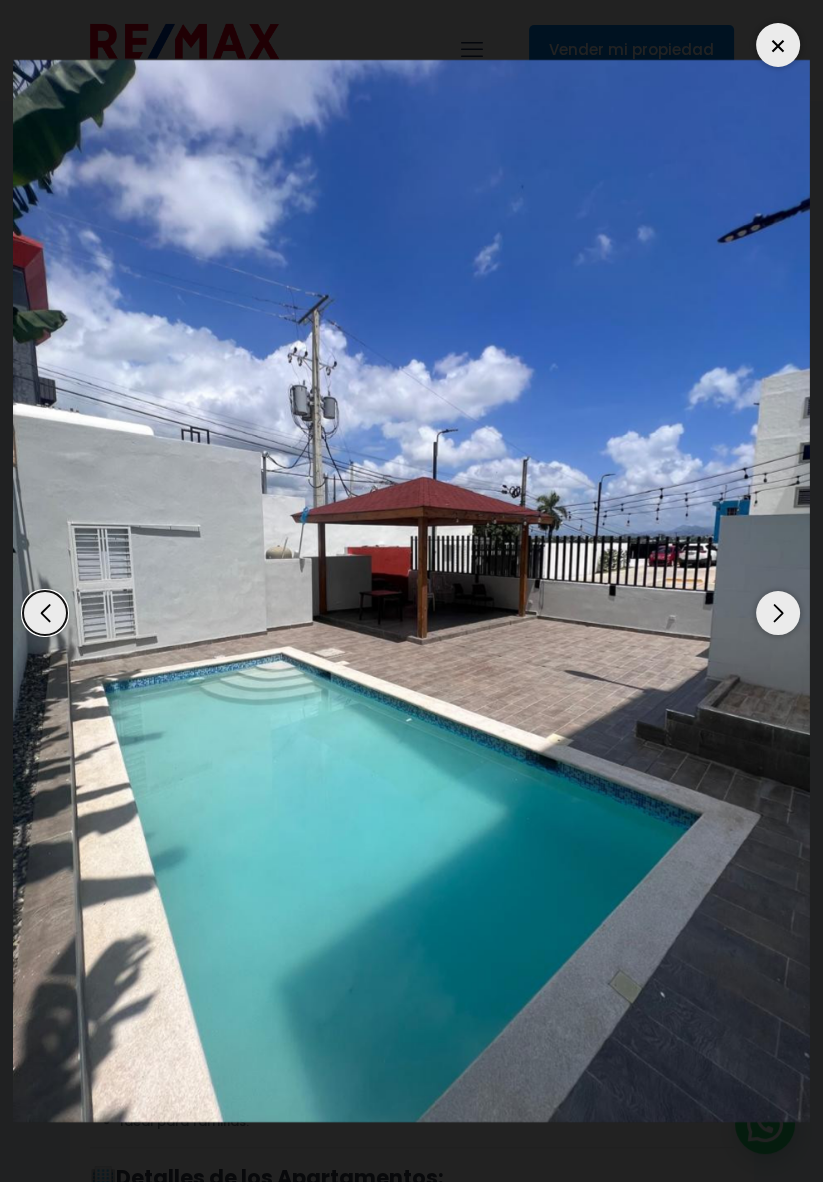 click at bounding box center [778, 613] 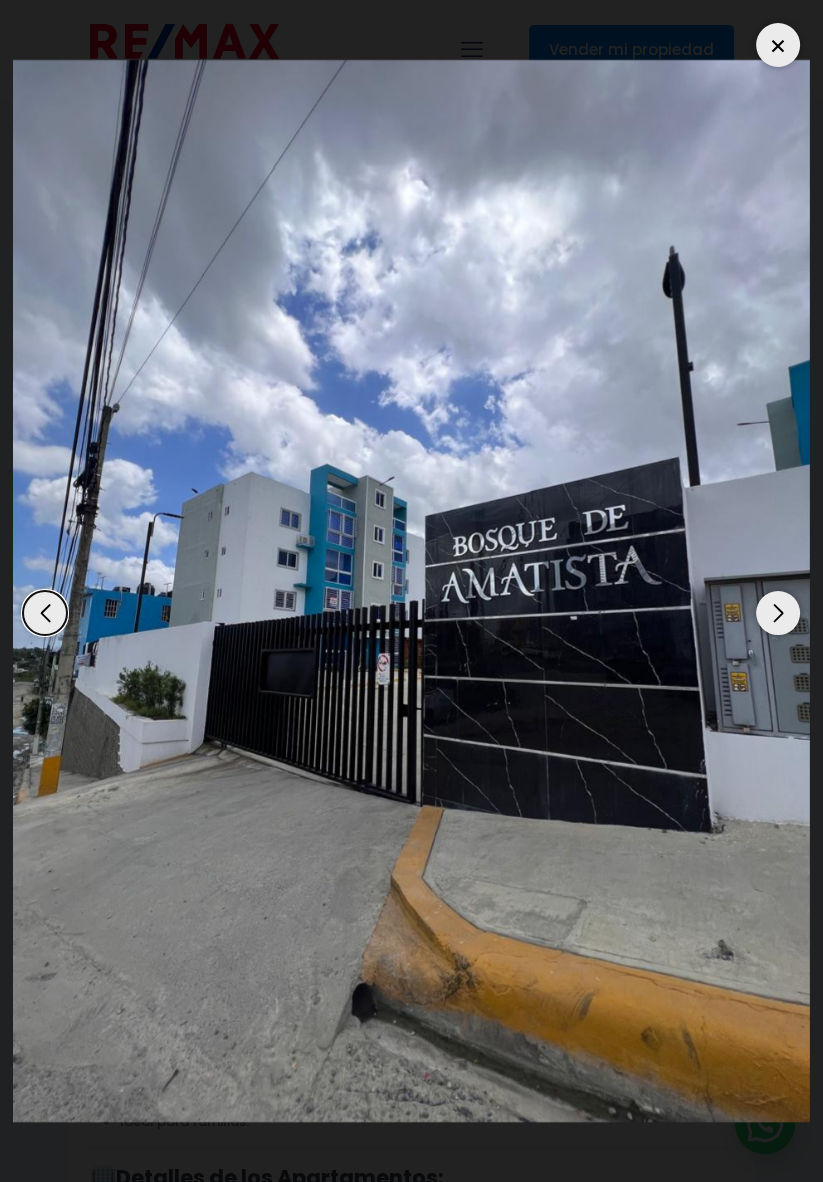 click at bounding box center [778, 613] 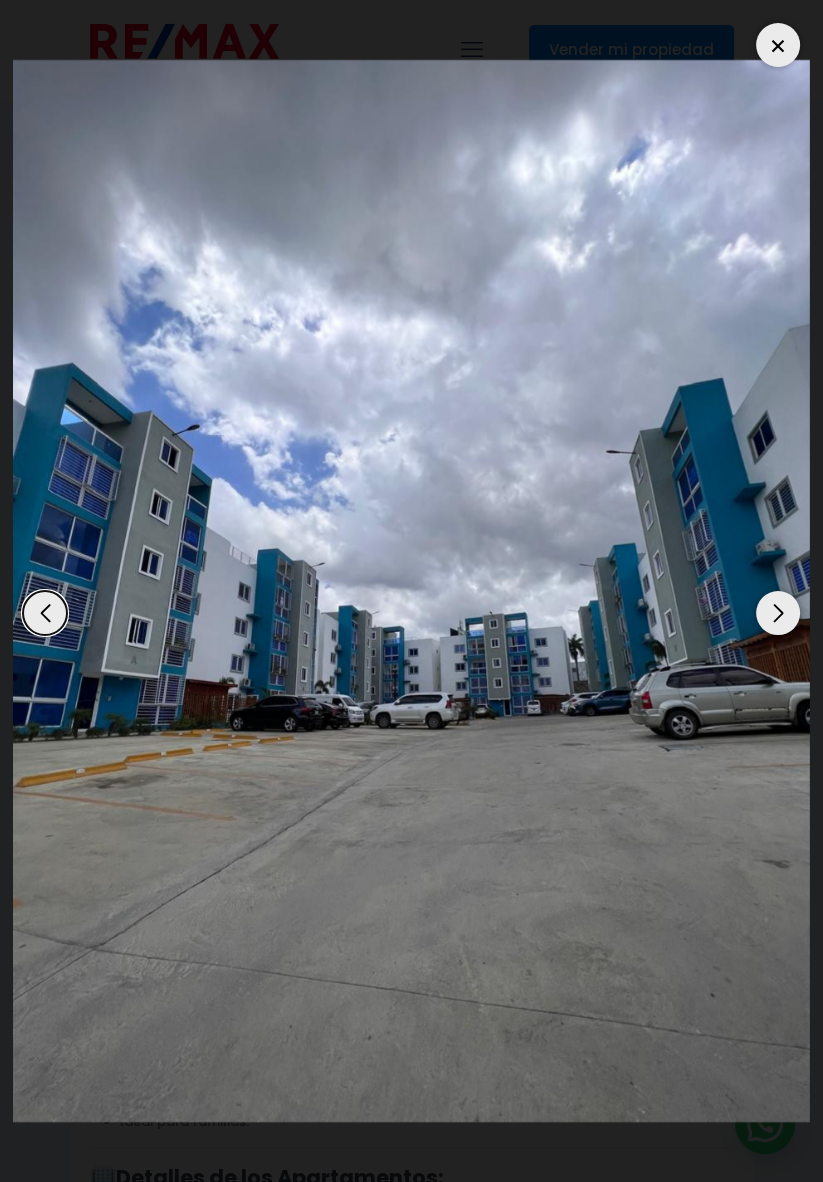 click at bounding box center [411, 591] 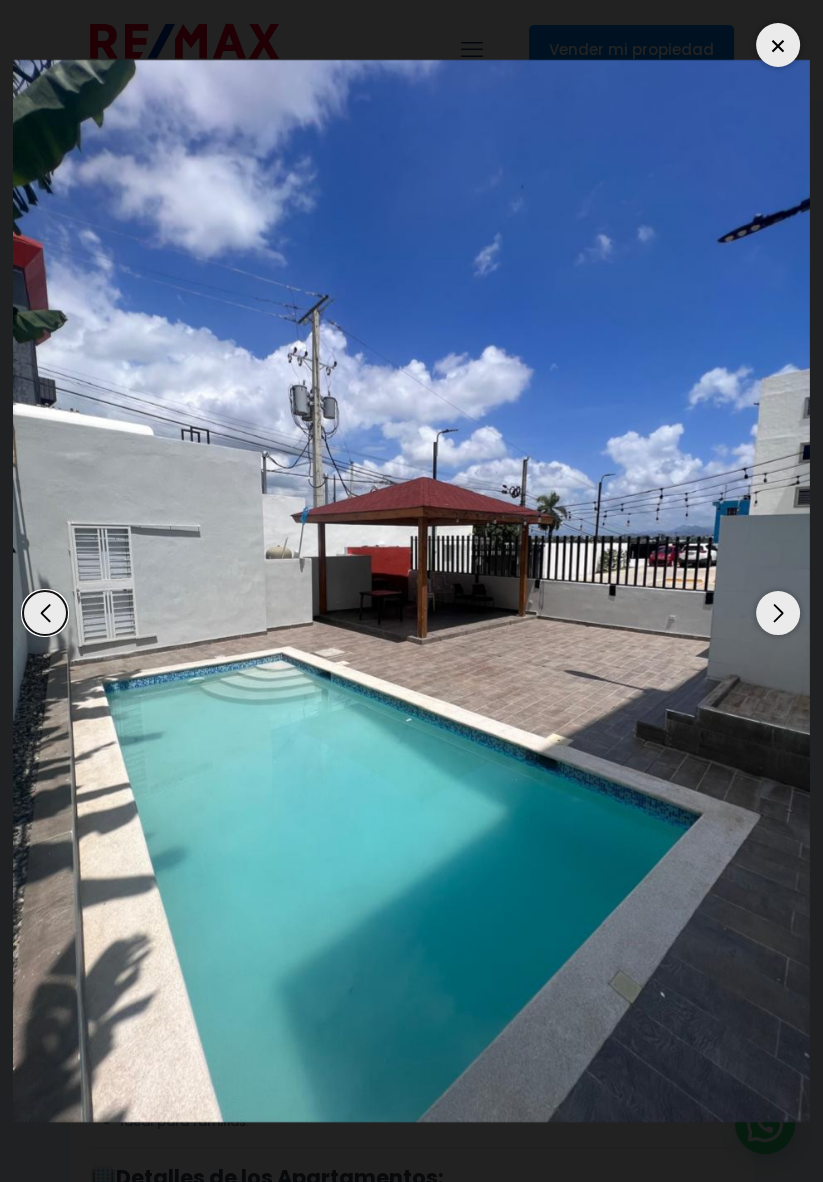 click at bounding box center [778, 613] 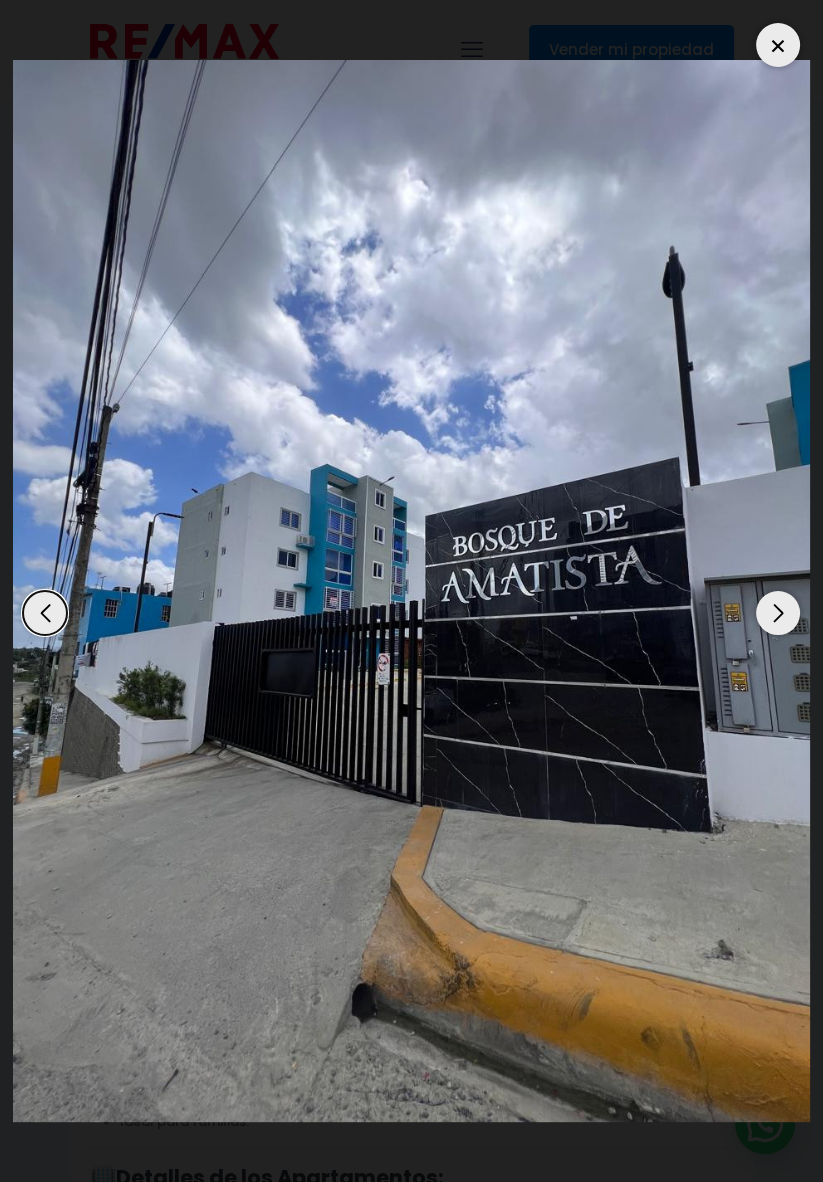 click at bounding box center [778, 45] 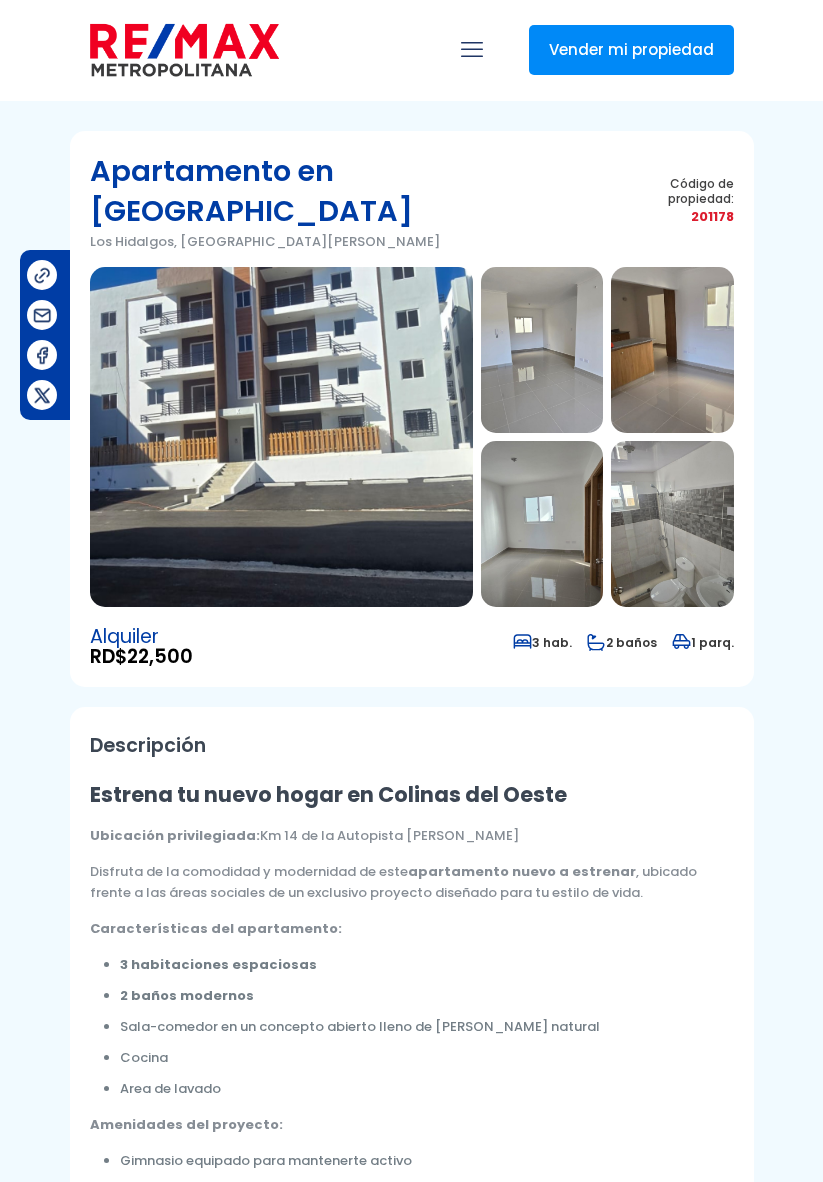 scroll, scrollTop: 0, scrollLeft: 0, axis: both 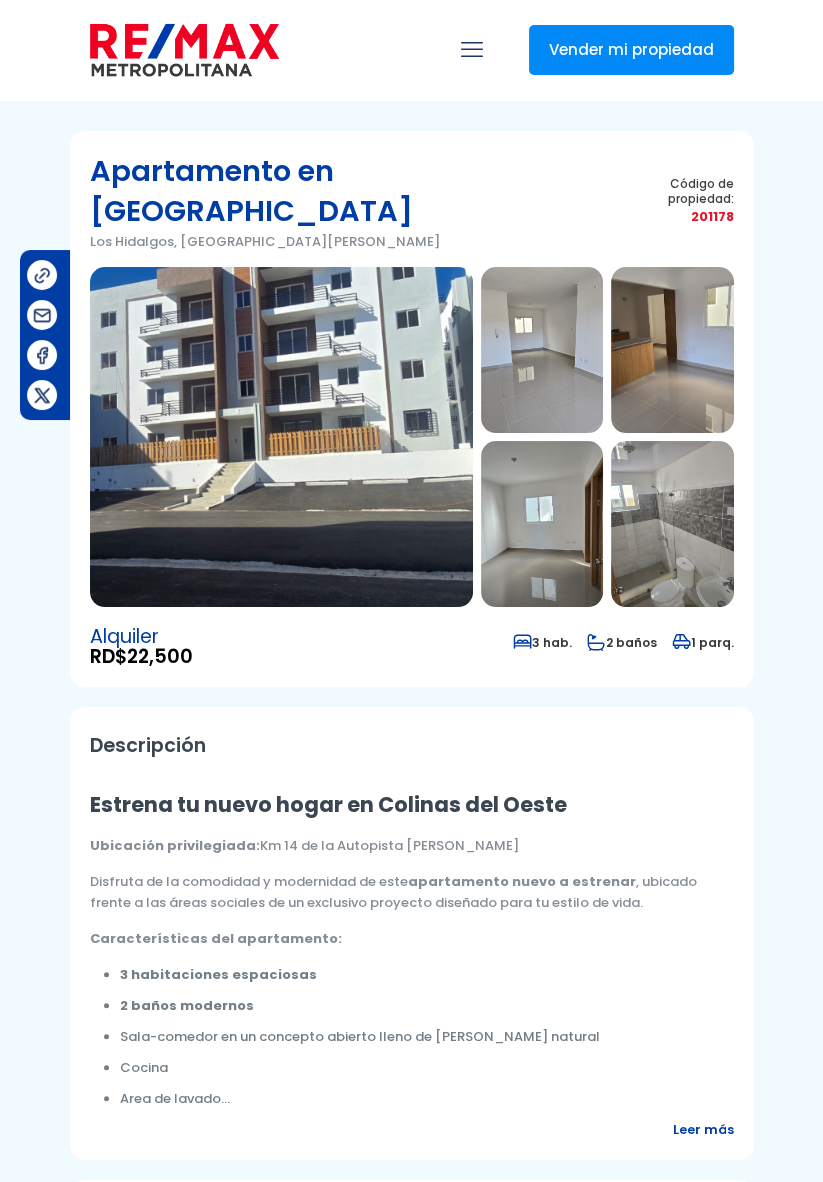 select on "DO" 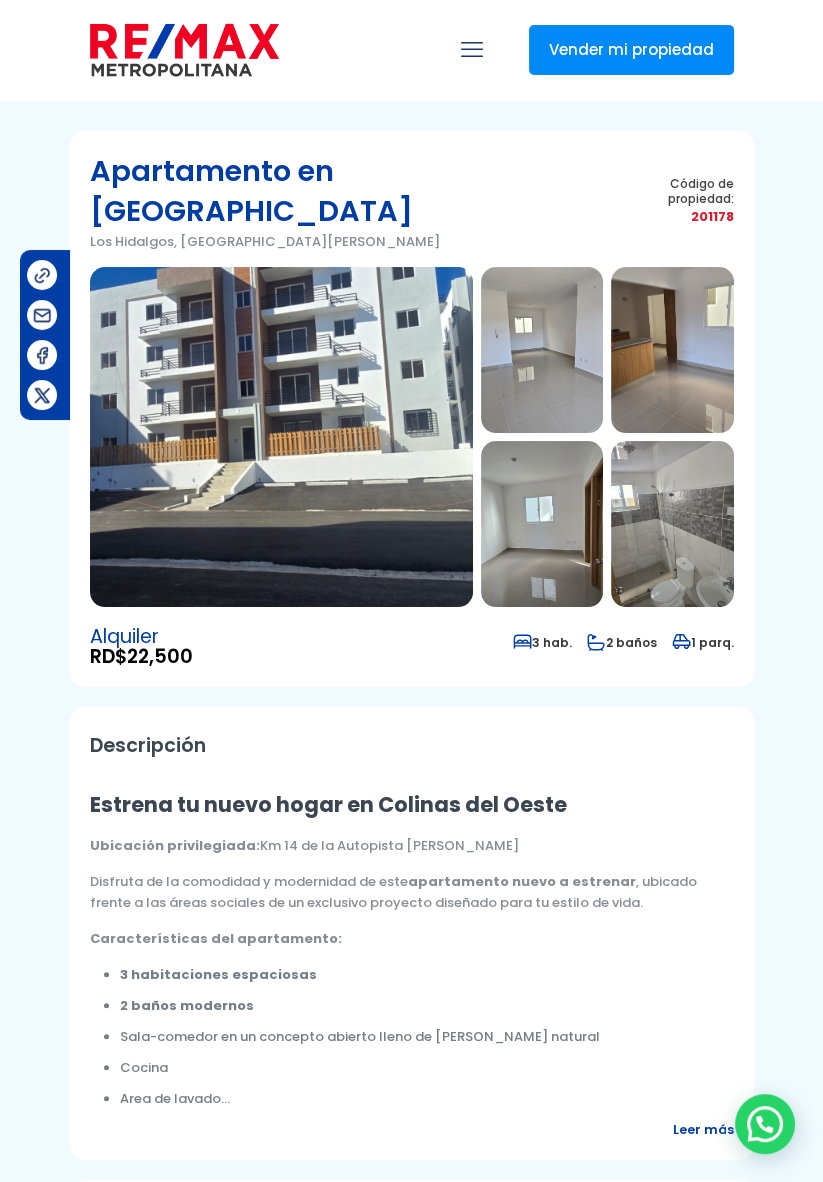 click at bounding box center [281, 437] 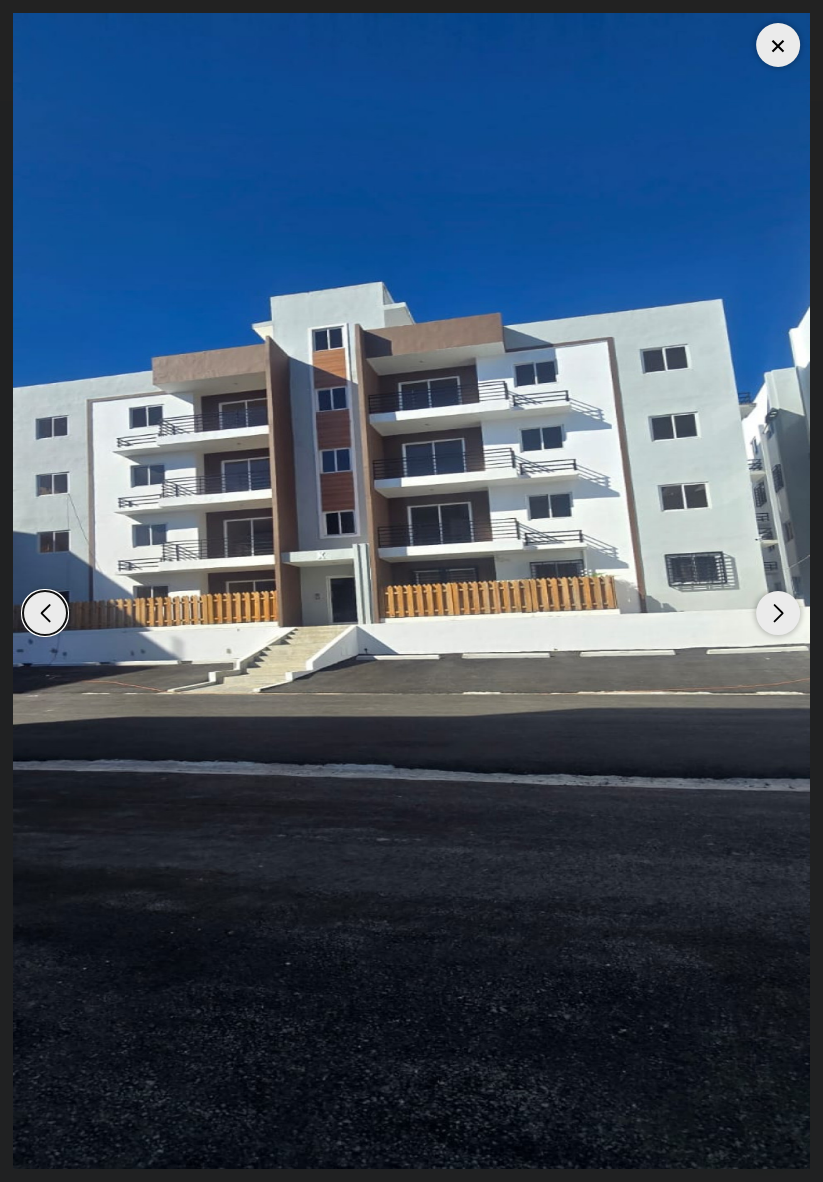 click at bounding box center [778, 613] 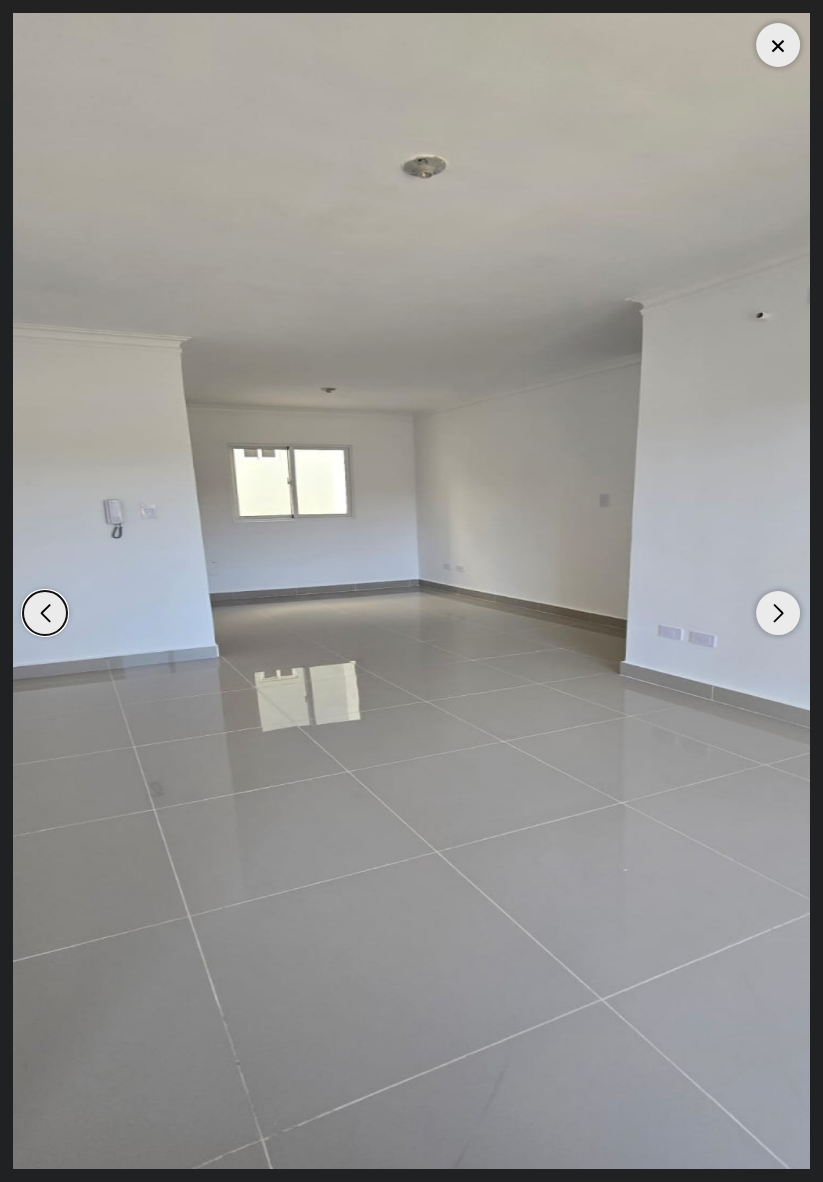 click at bounding box center [778, 613] 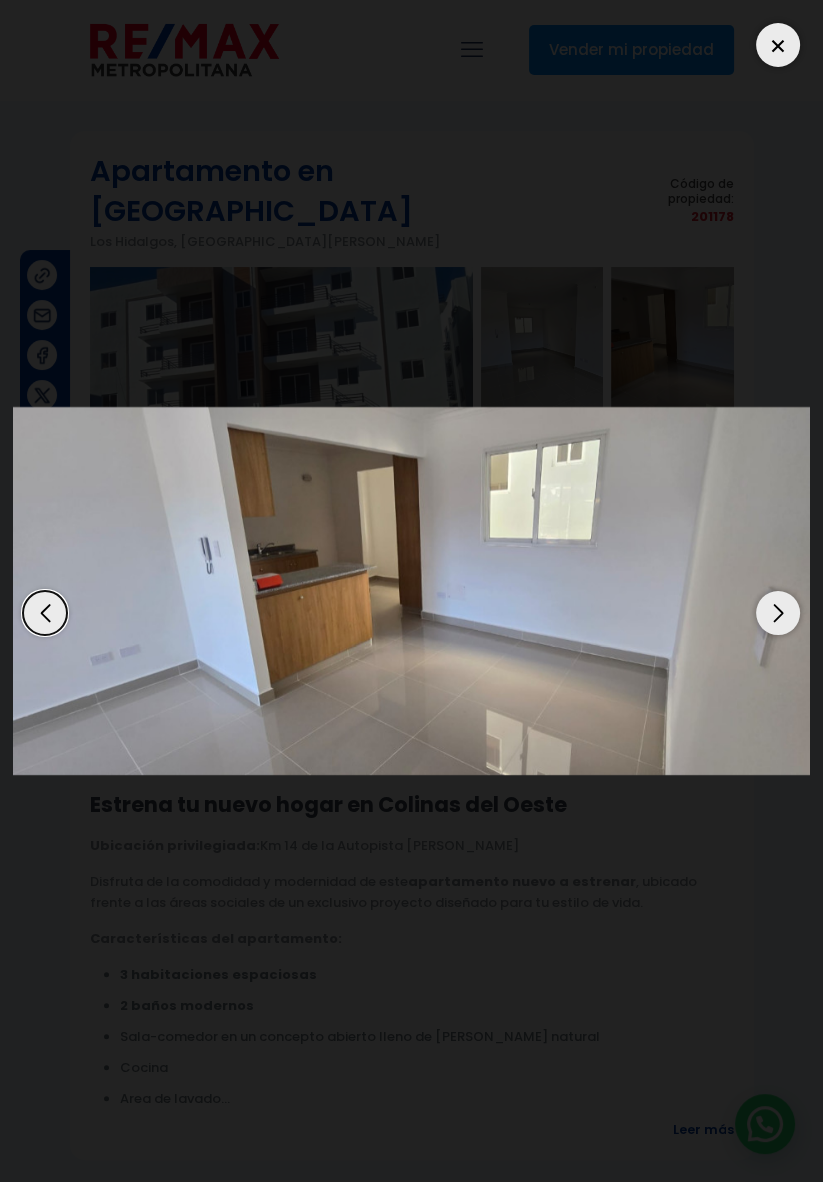 click at bounding box center [778, 613] 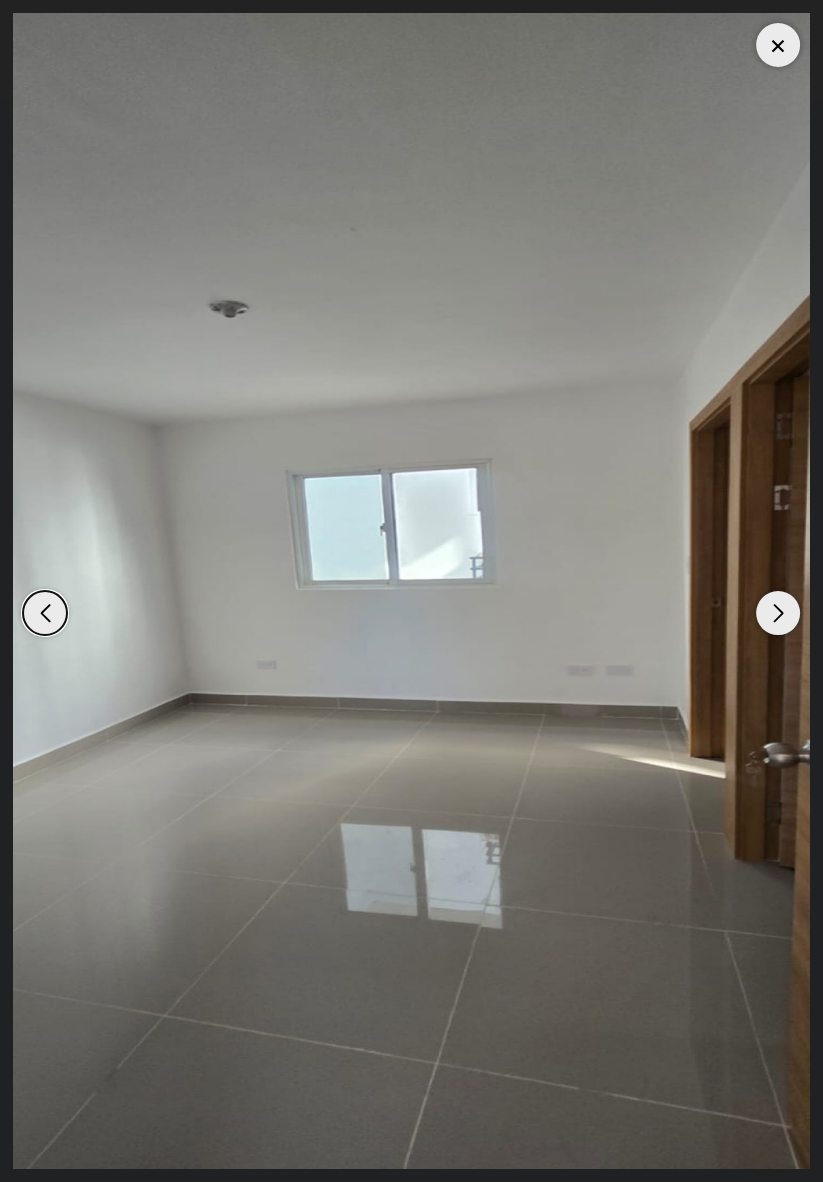 click at bounding box center [778, 613] 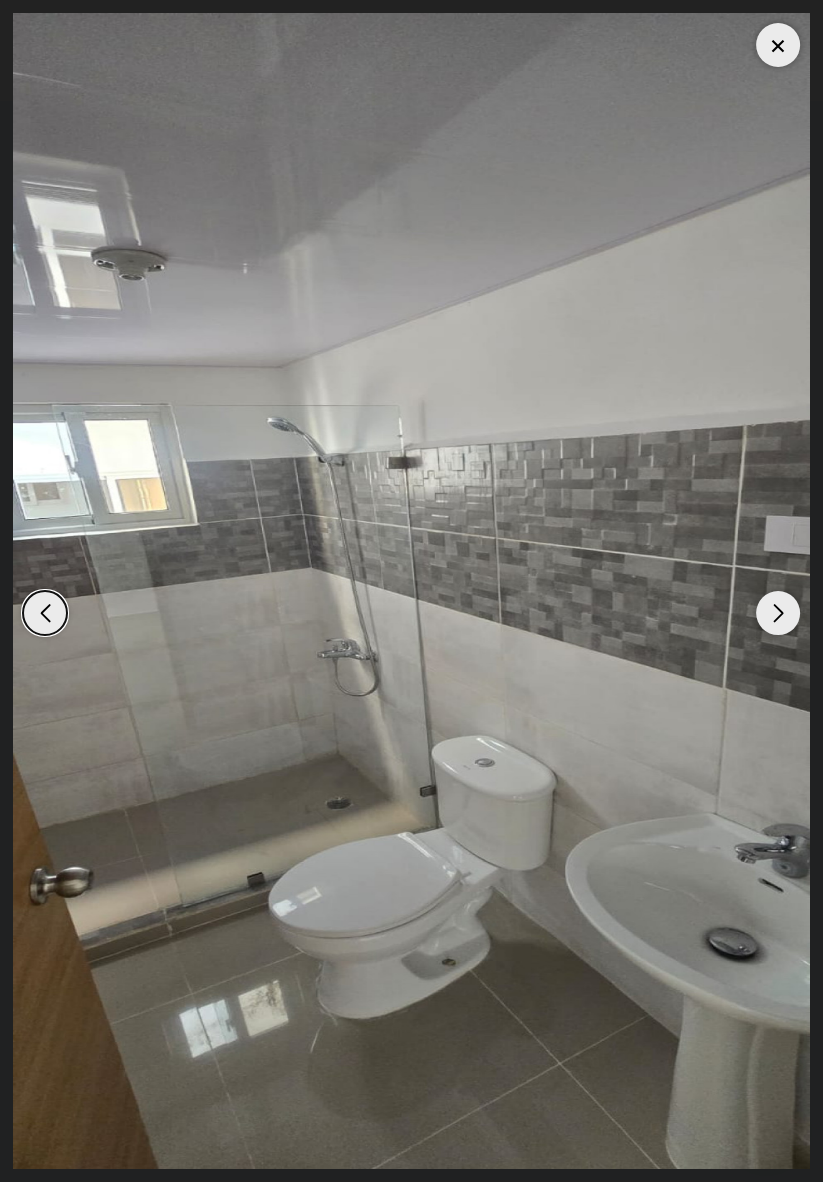 click at bounding box center (411, 591) 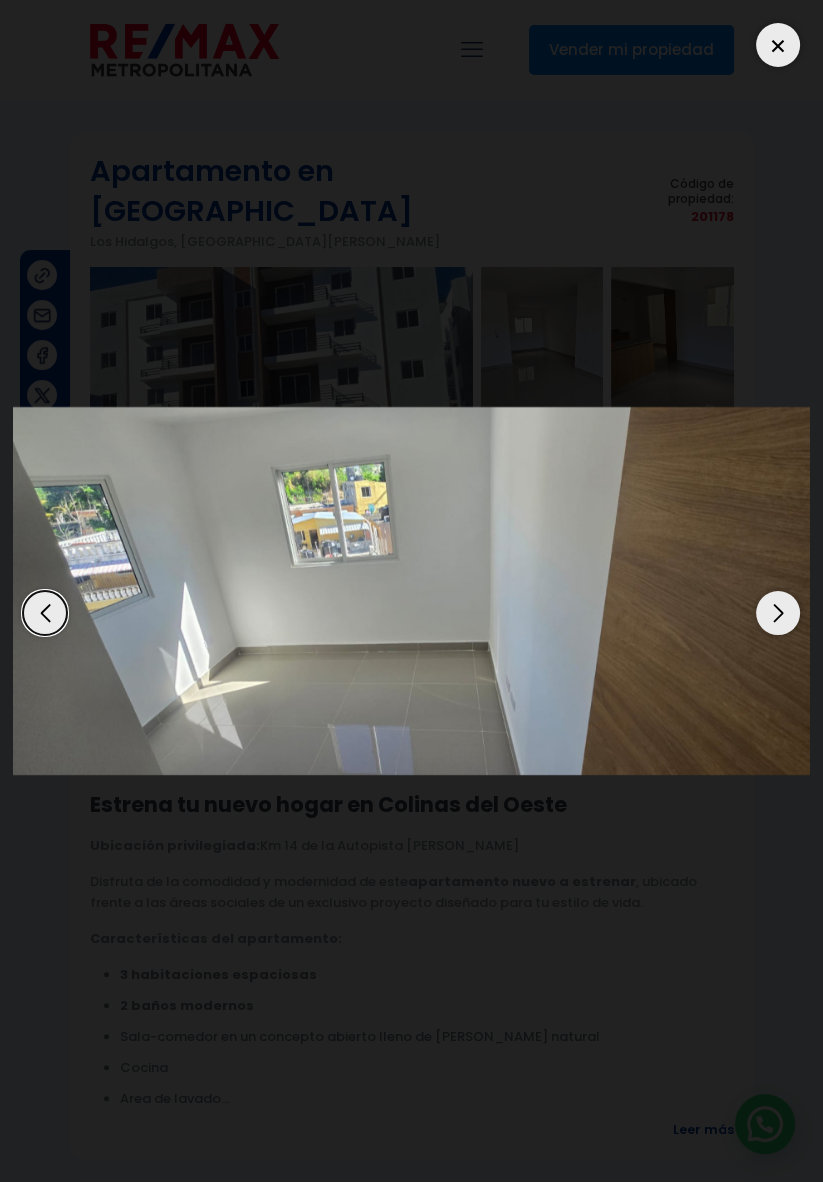 click at bounding box center (411, 591) 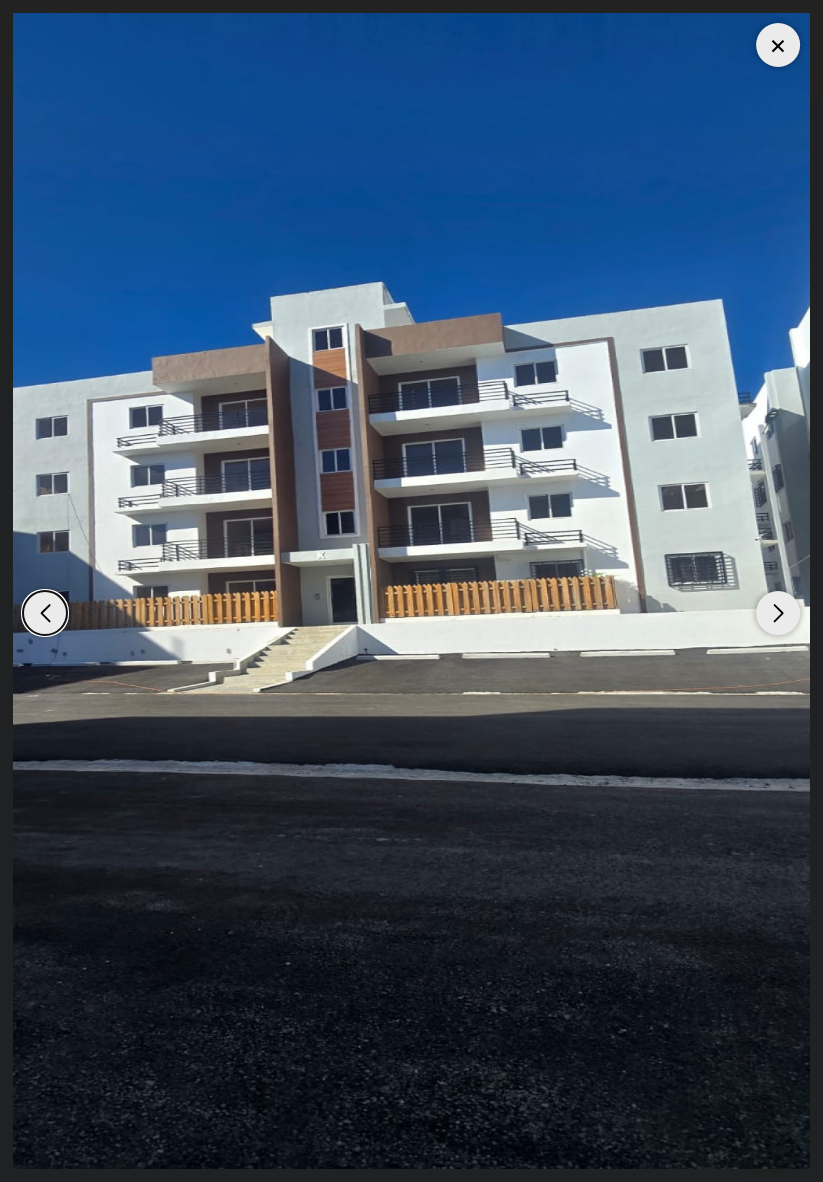 click at bounding box center [778, 613] 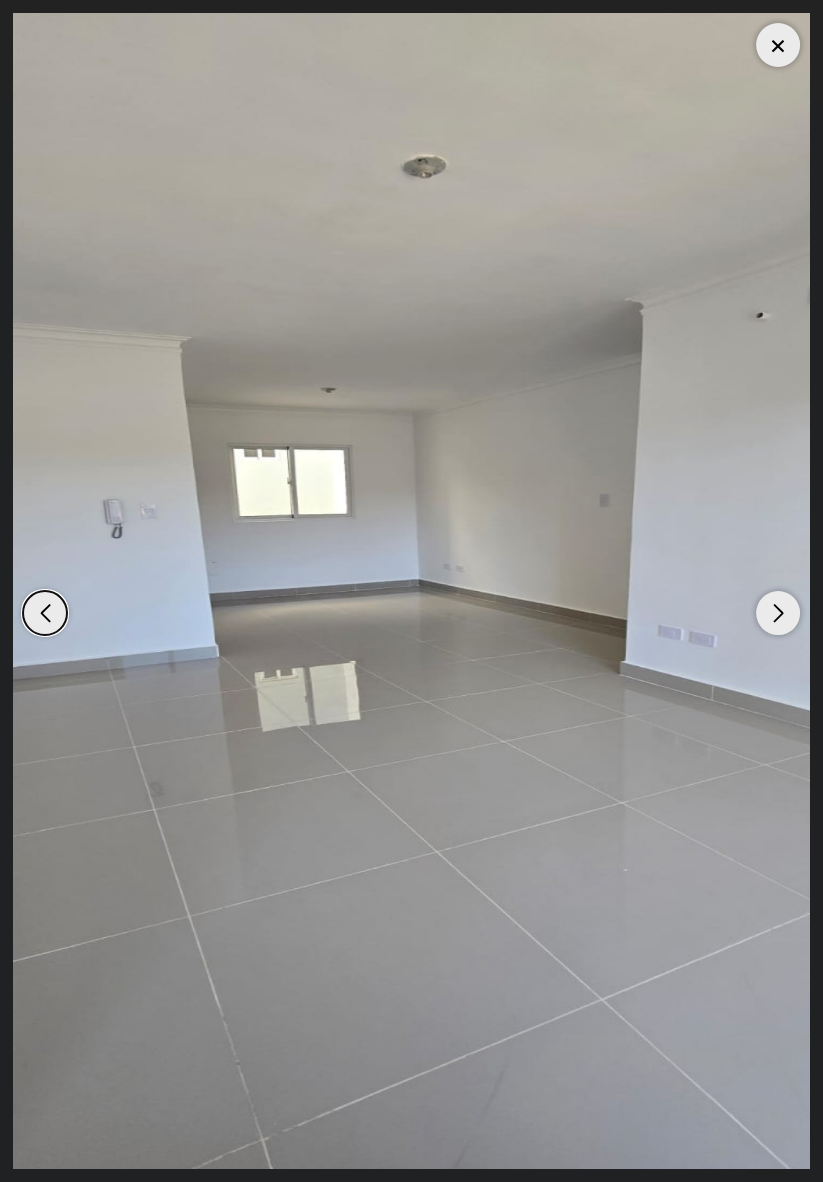 click at bounding box center [778, 613] 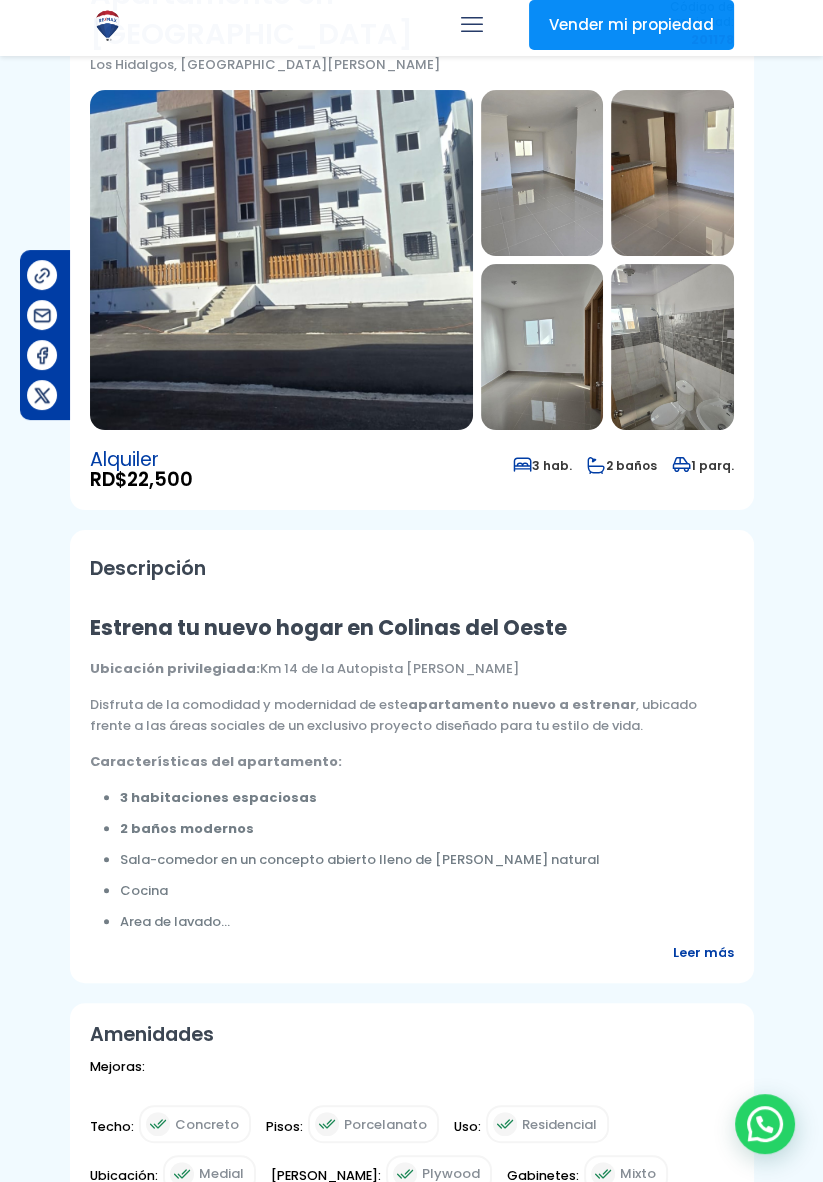 scroll, scrollTop: 176, scrollLeft: 0, axis: vertical 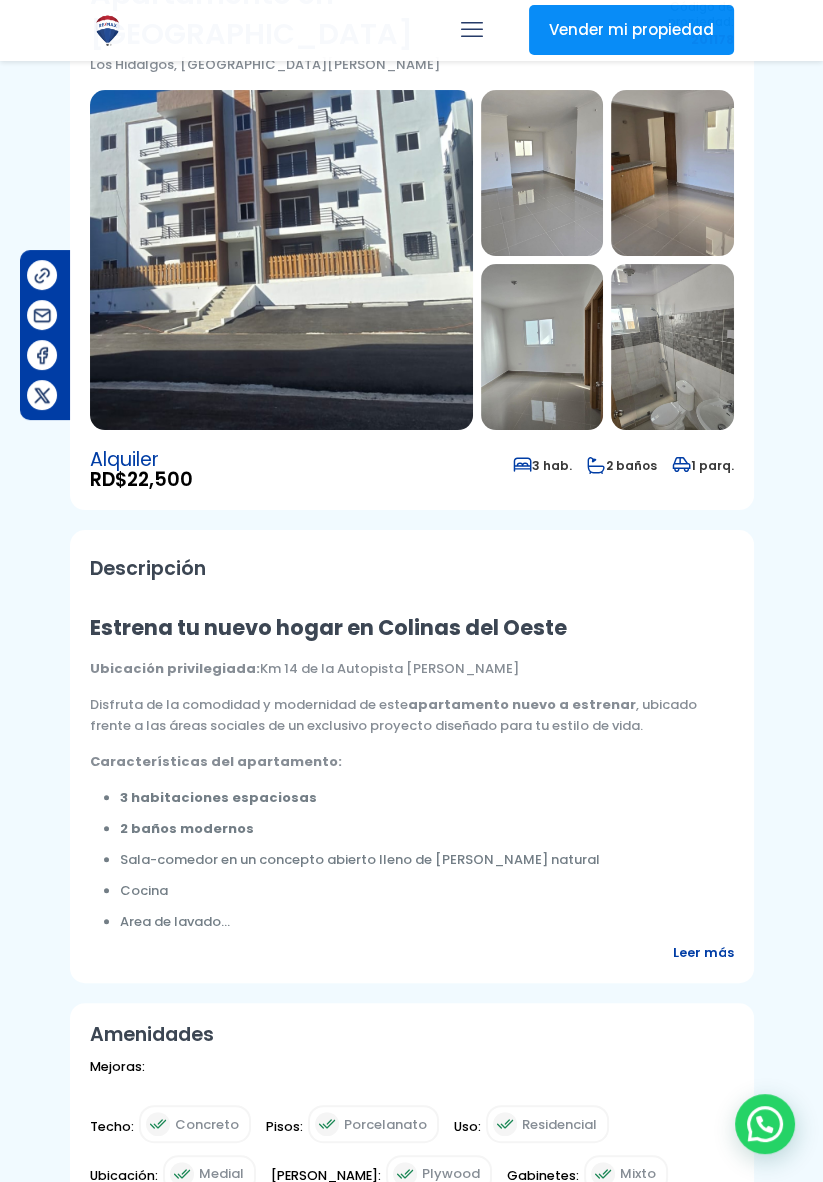 click on "Leer más" at bounding box center [703, 952] 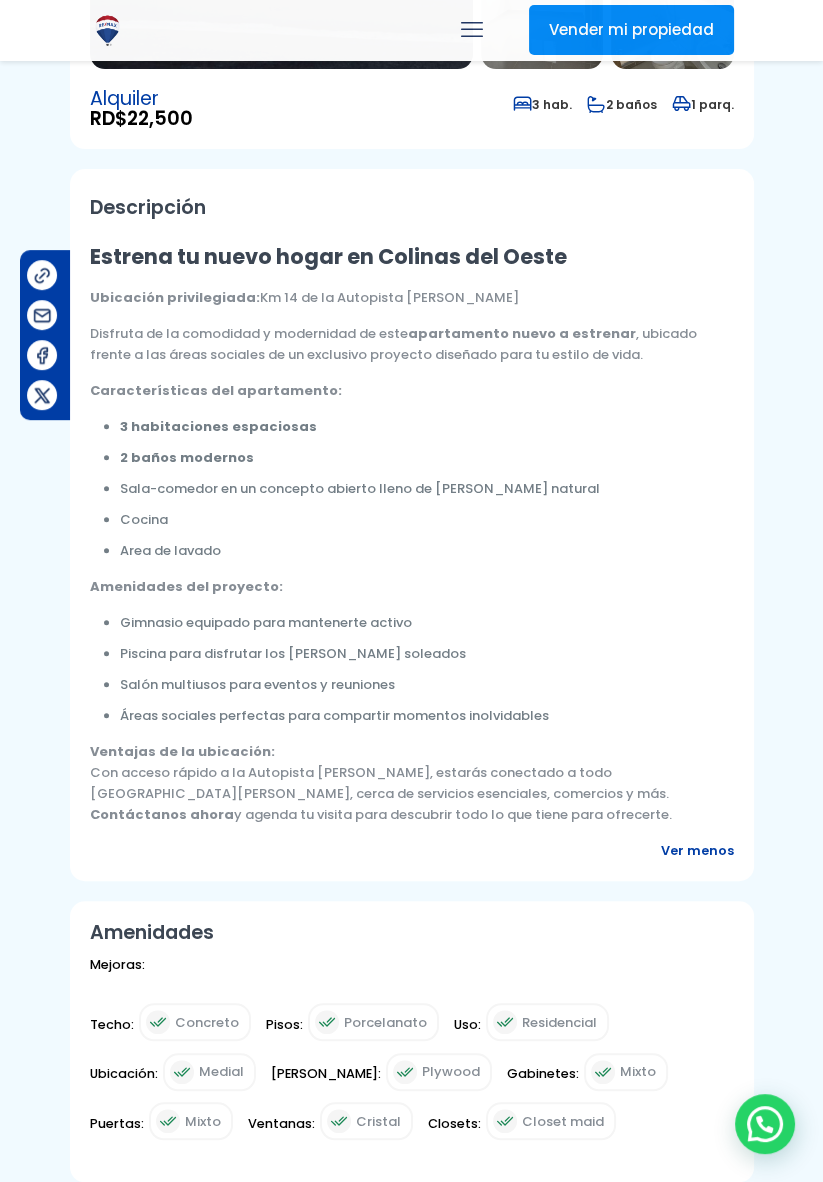 scroll, scrollTop: 549, scrollLeft: 0, axis: vertical 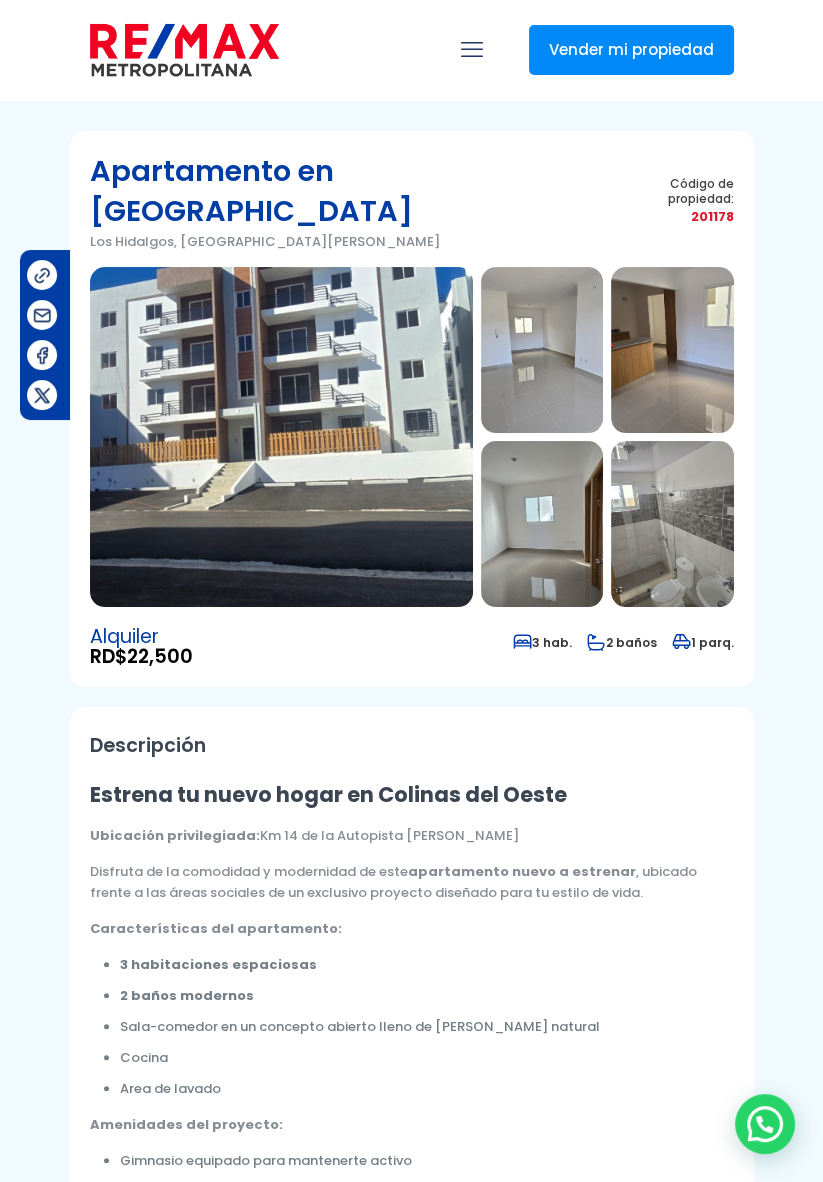 type on "+1 /" 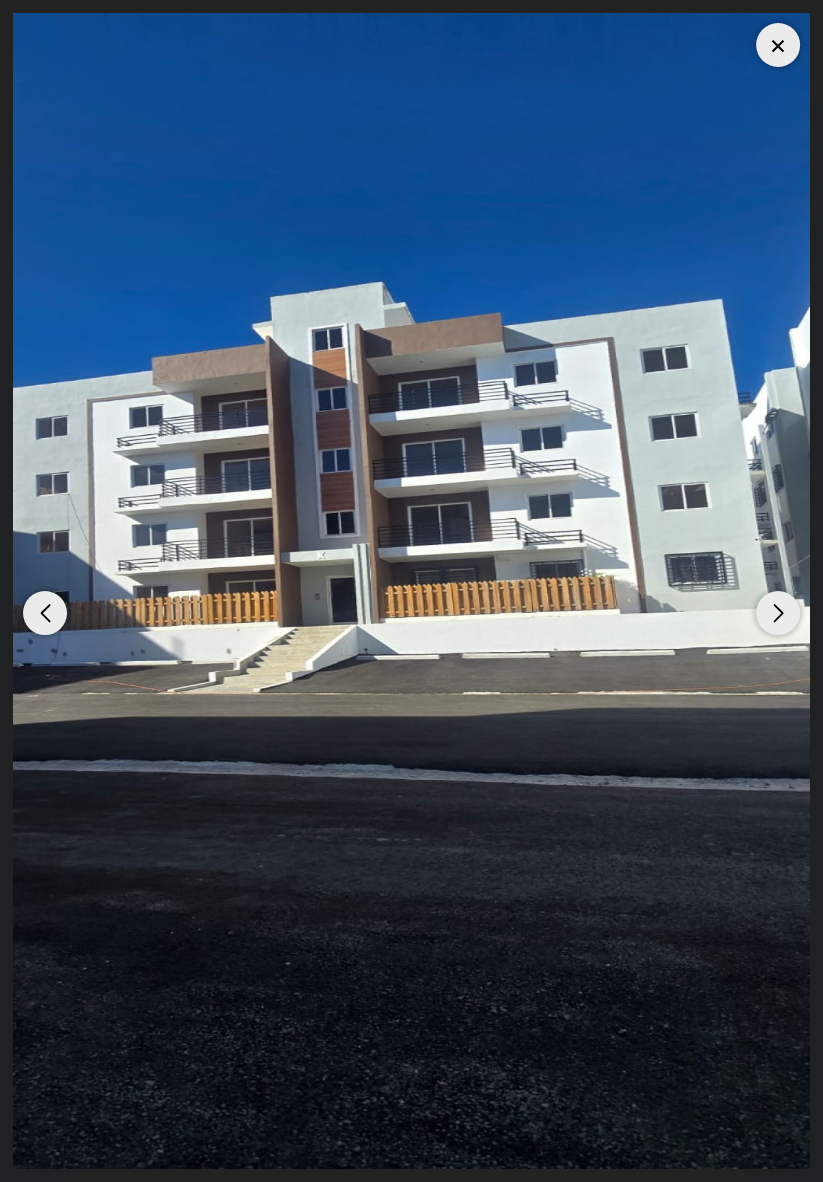 click at bounding box center (411, 591) 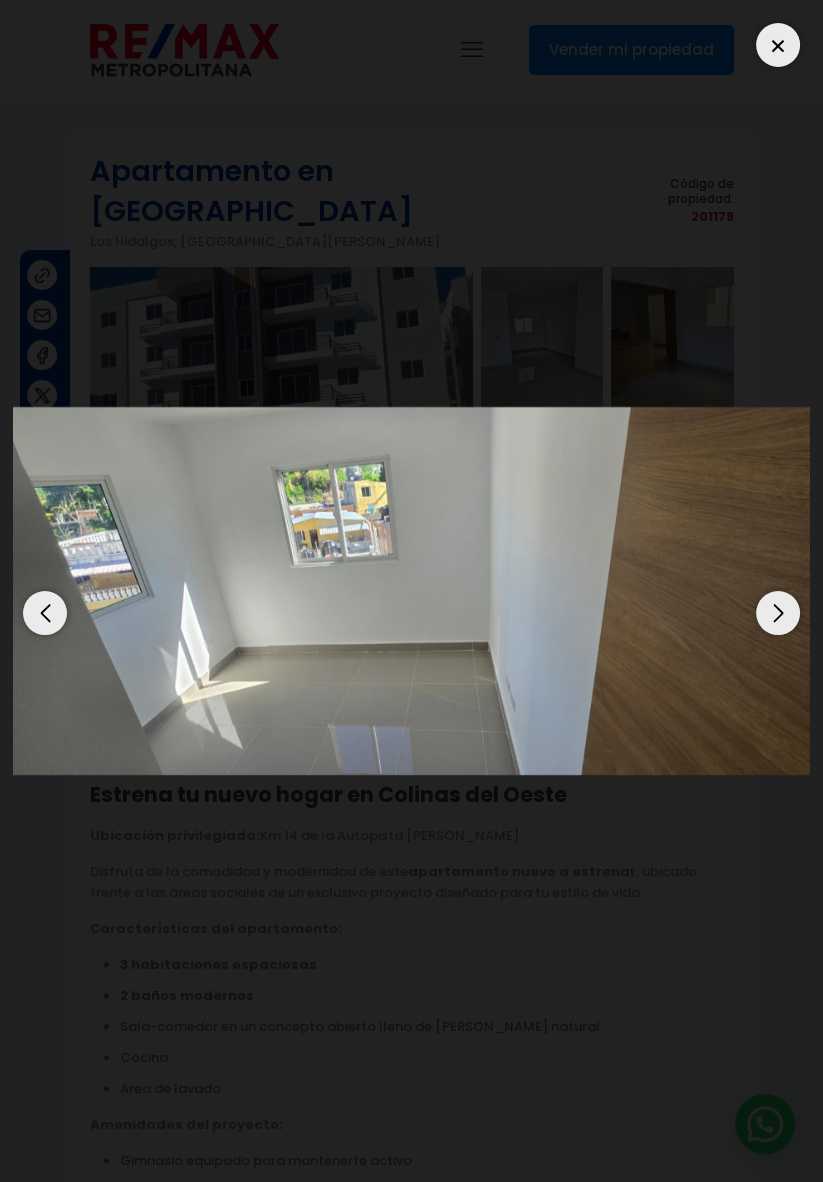 click at bounding box center [411, 591] 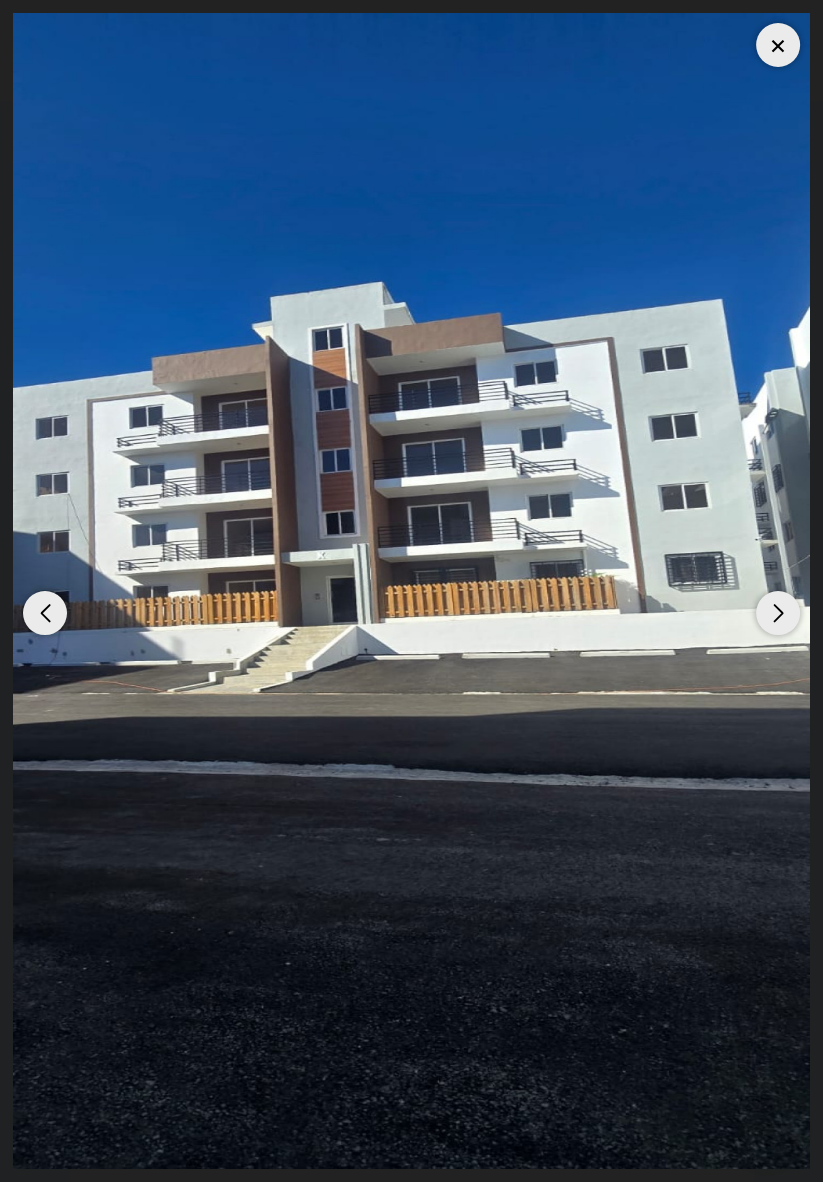 click at bounding box center (778, 613) 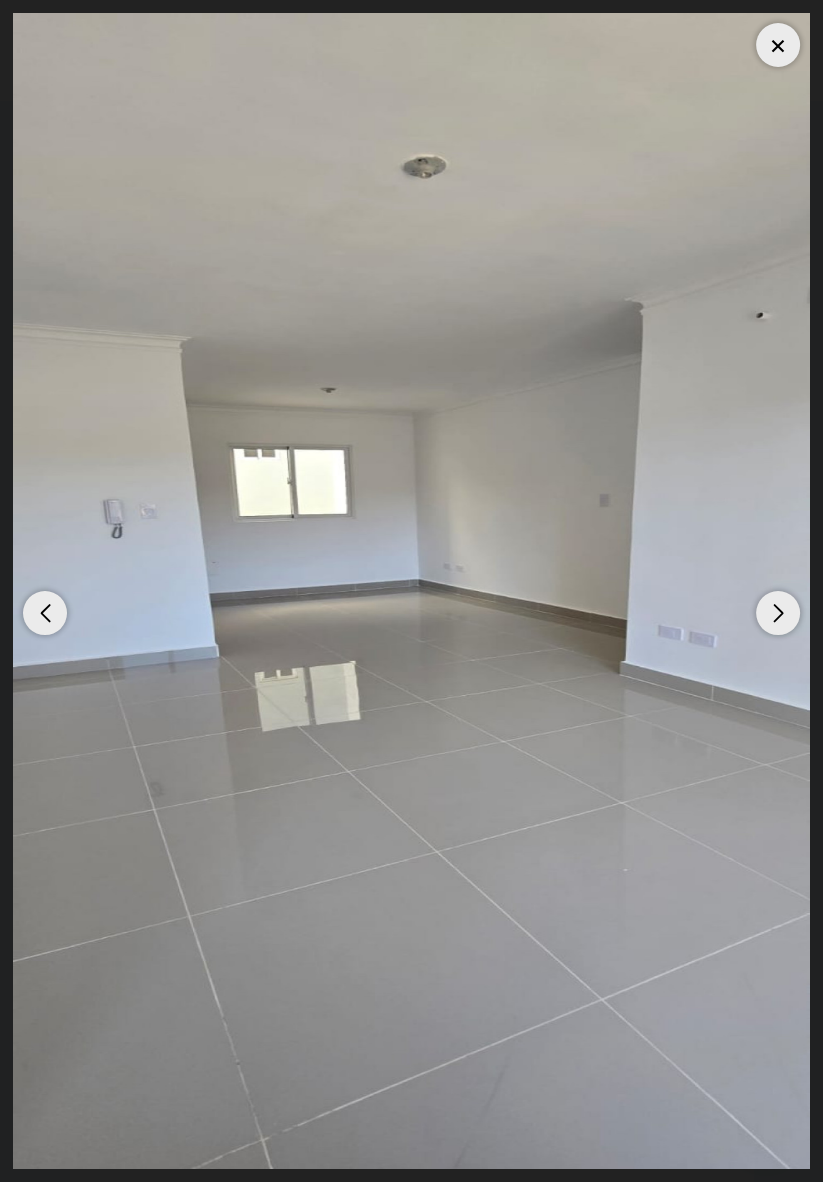 click at bounding box center (778, 613) 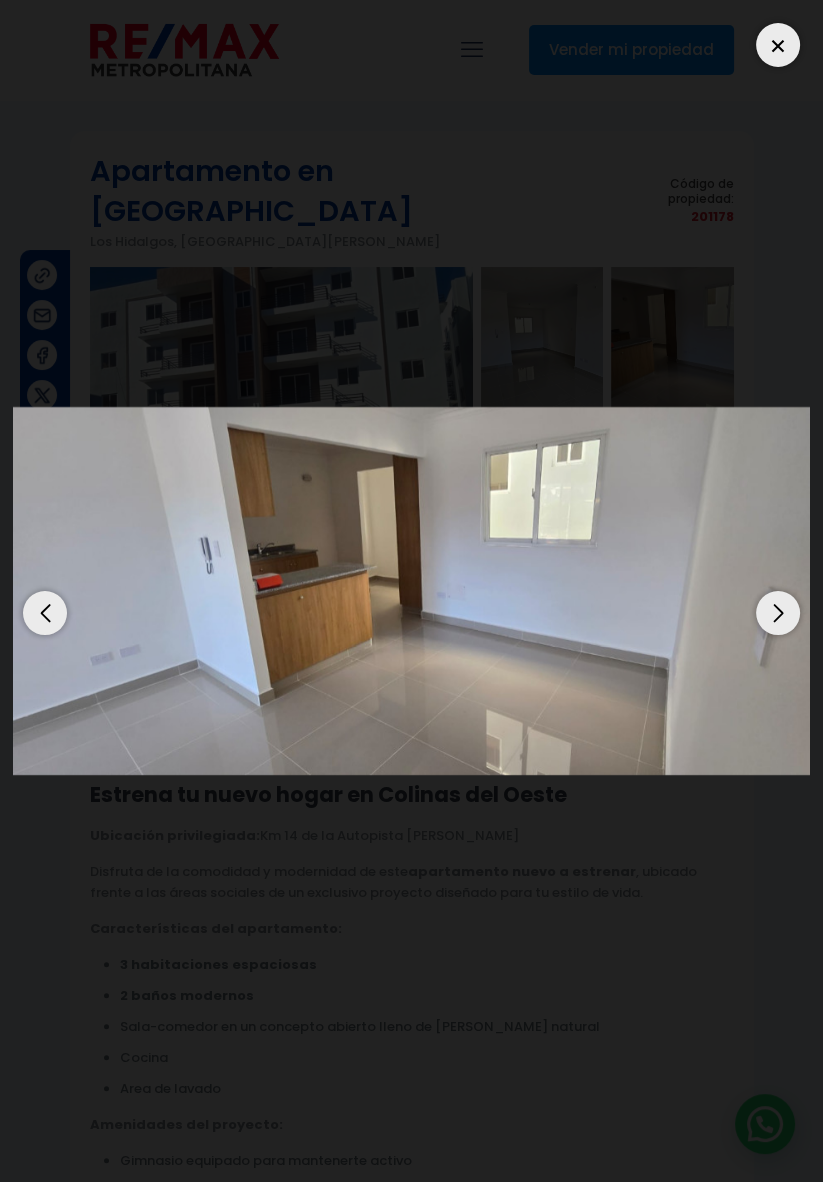 click at bounding box center [778, 613] 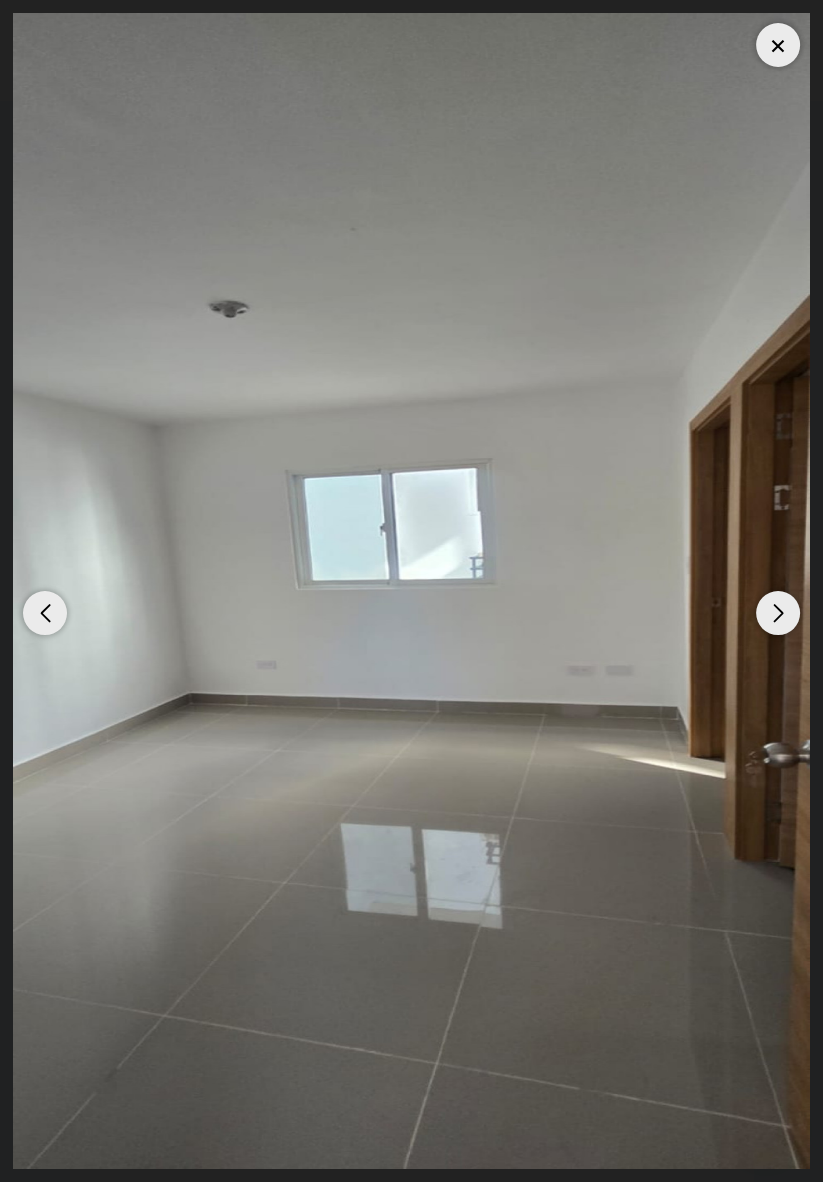 click at bounding box center (778, 613) 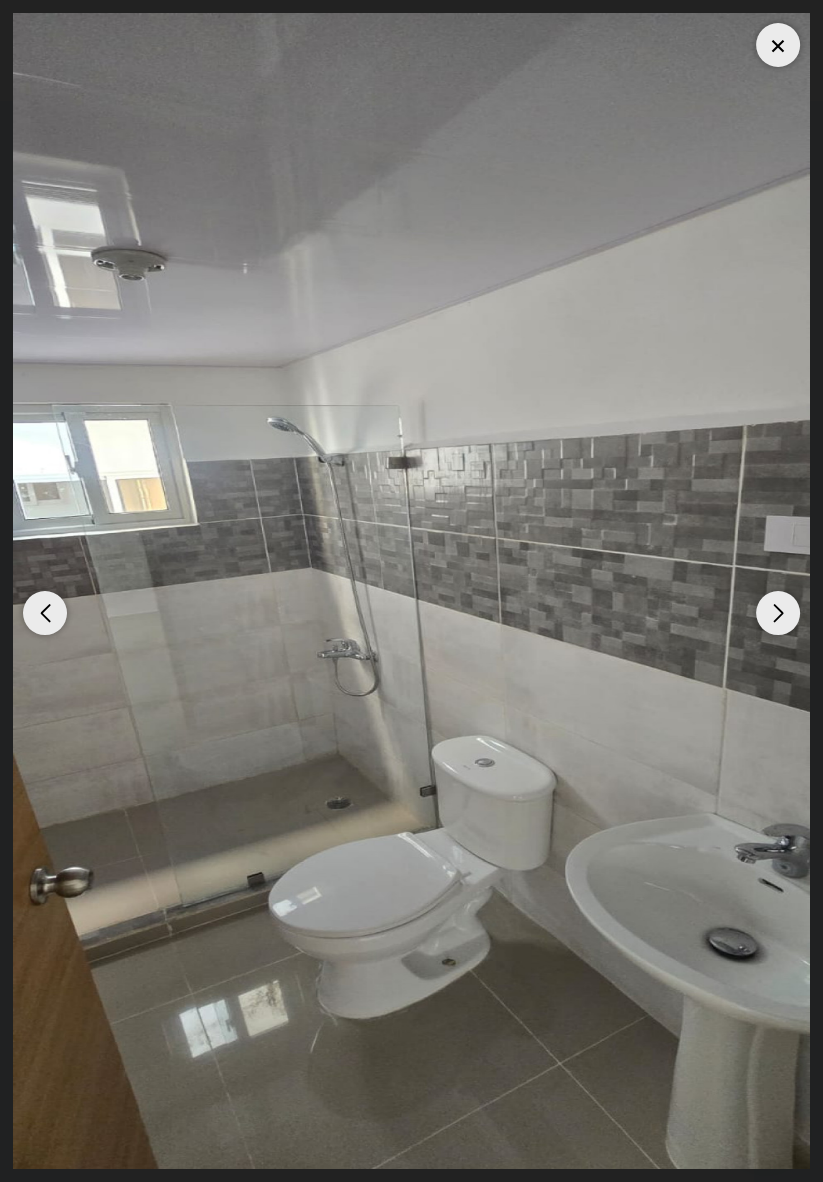 click at bounding box center (778, 613) 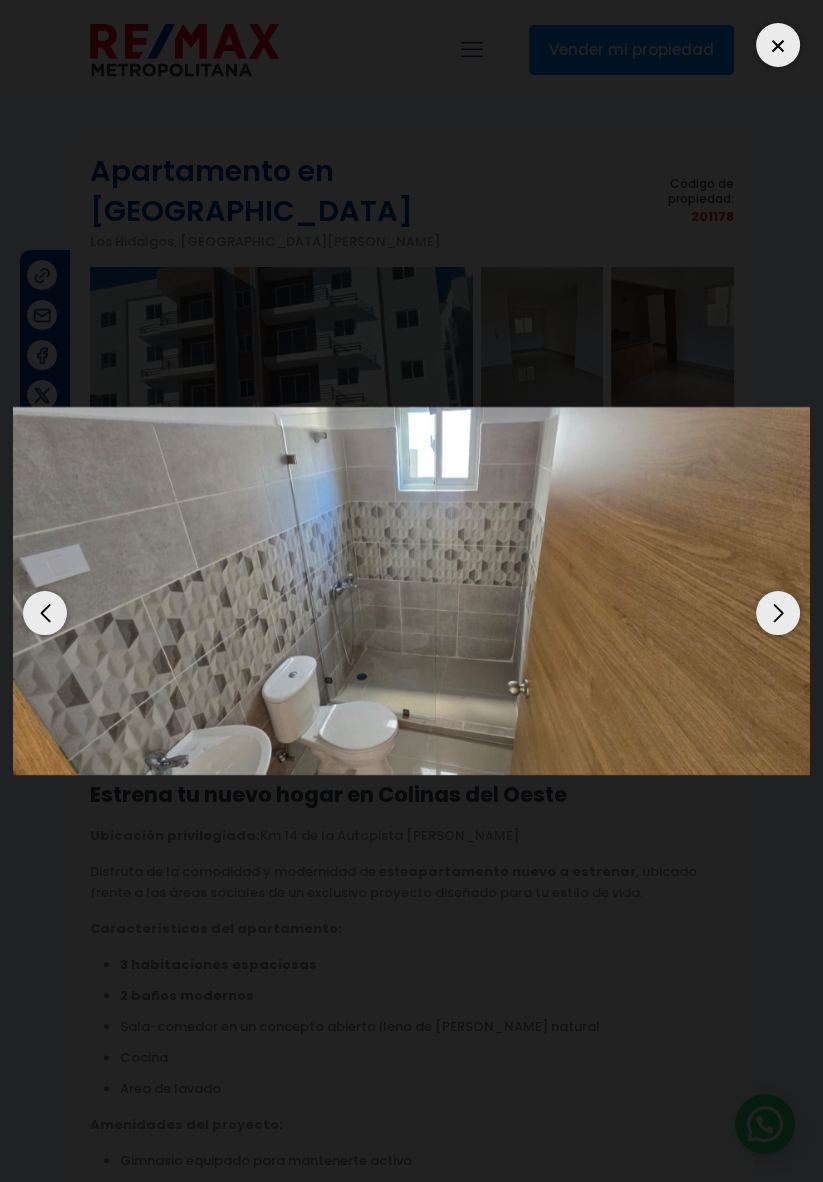 click at bounding box center [778, 613] 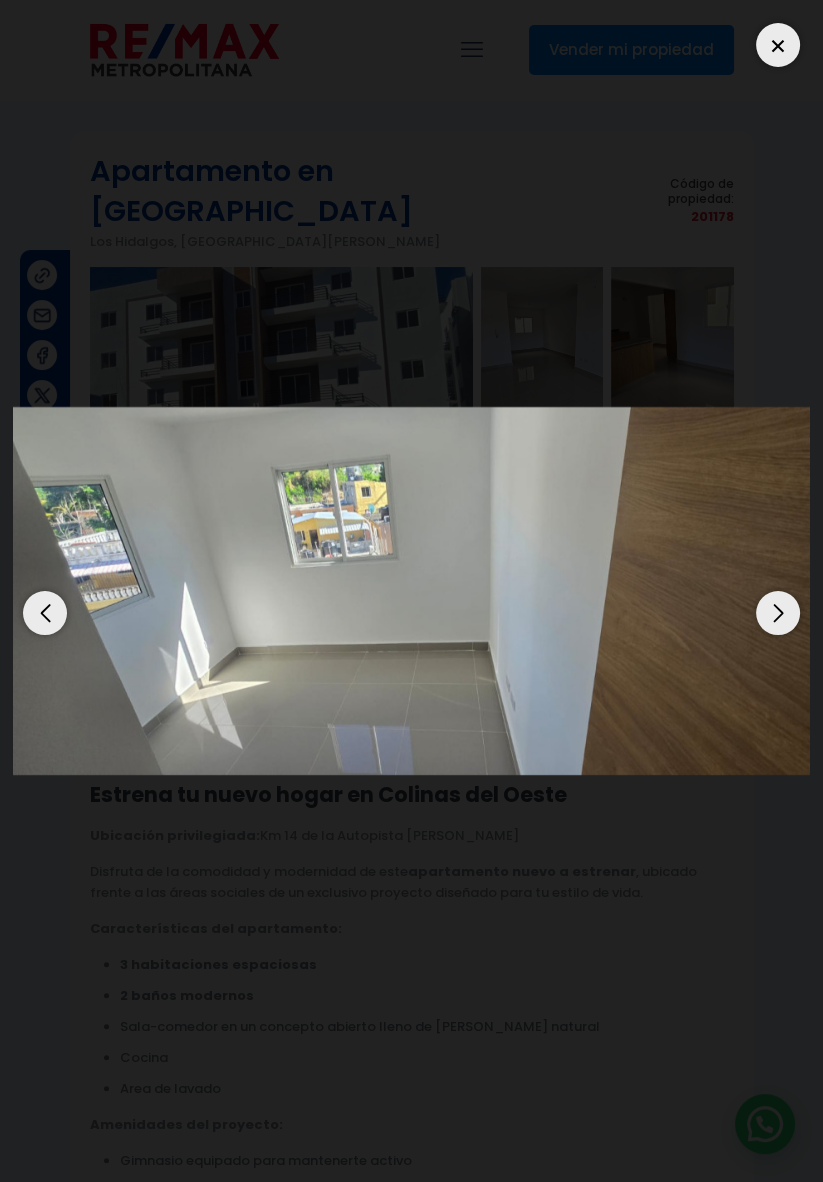 click at bounding box center (778, 613) 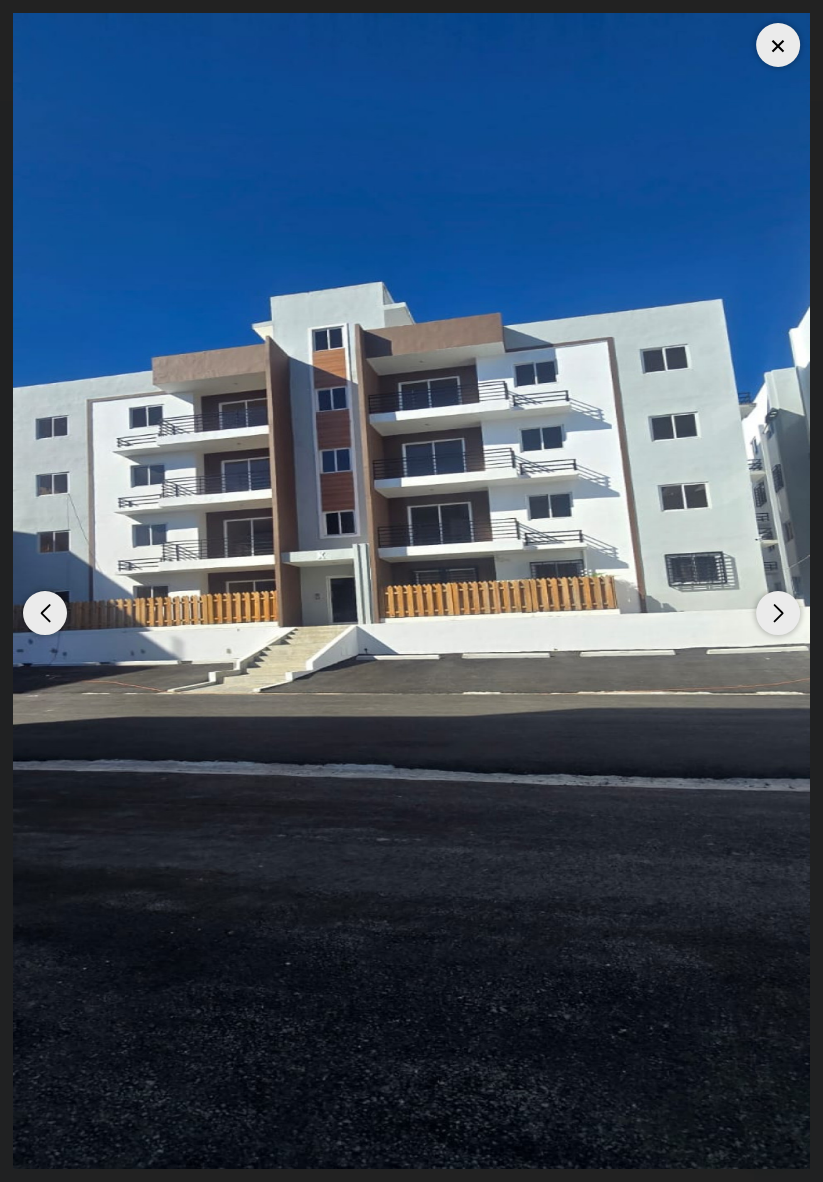 click at bounding box center [778, 613] 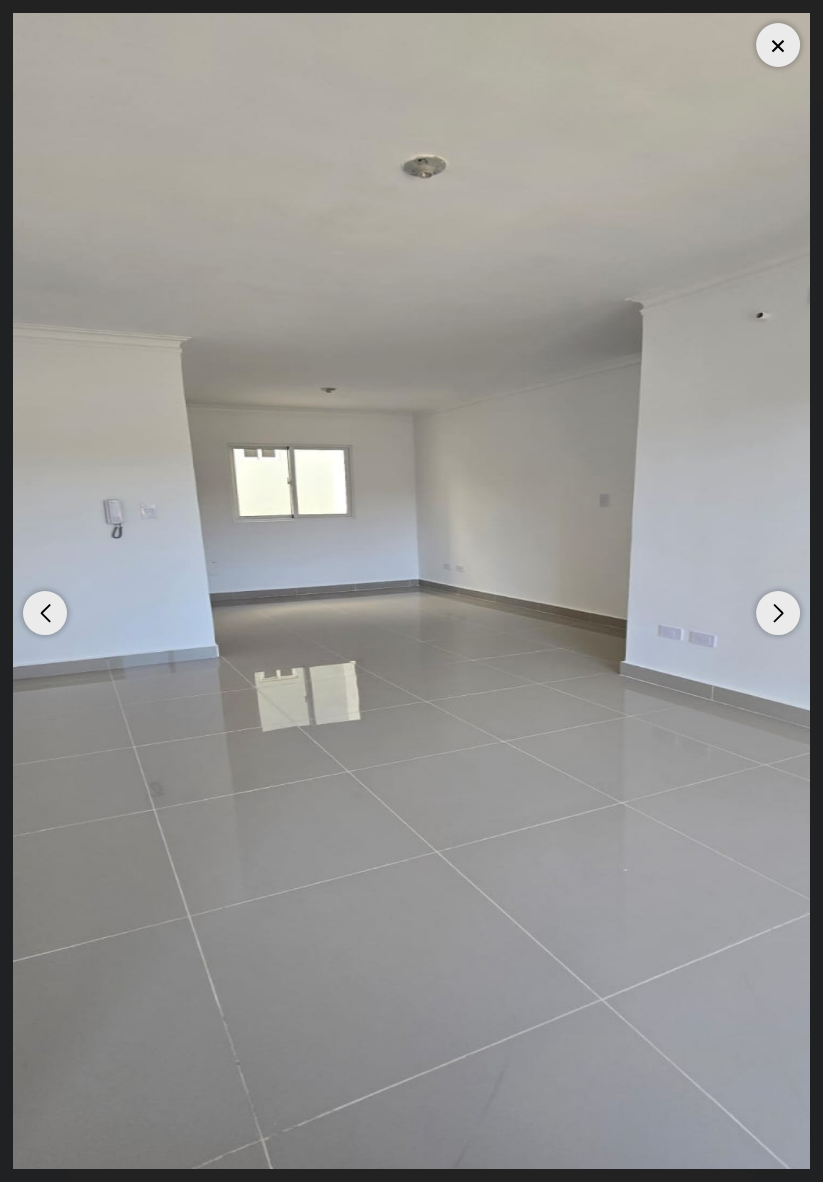 click at bounding box center [778, 613] 